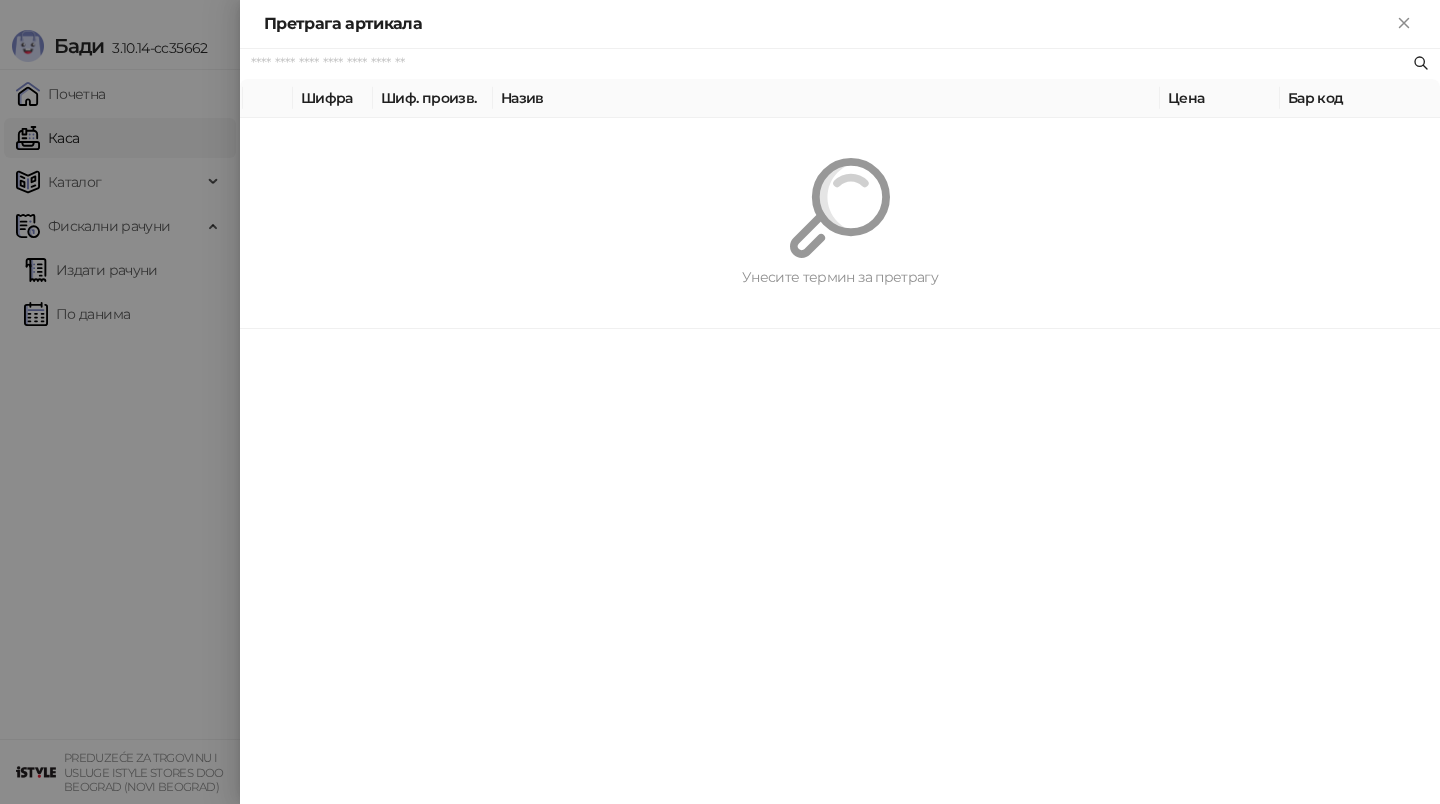 scroll, scrollTop: 0, scrollLeft: 0, axis: both 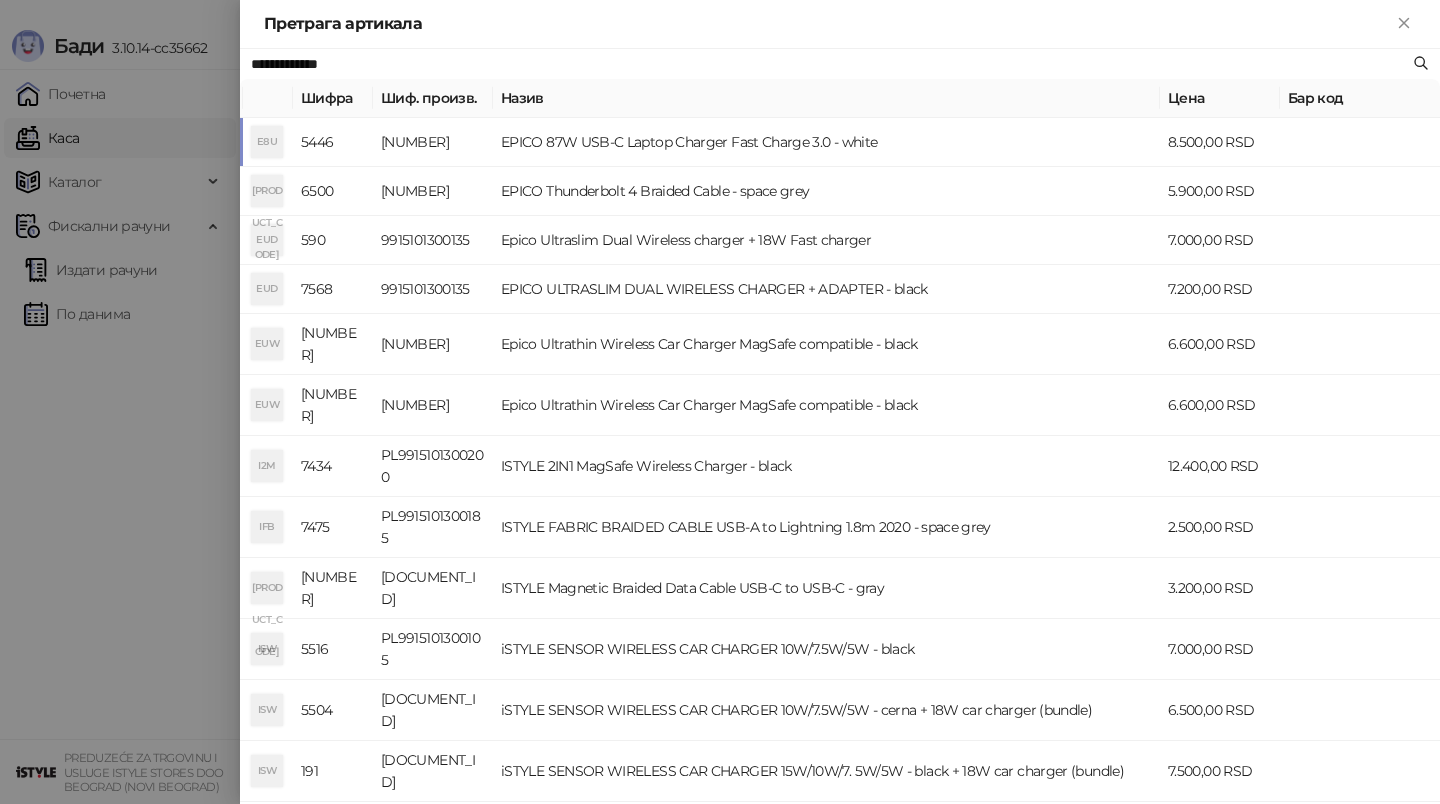 type on "**********" 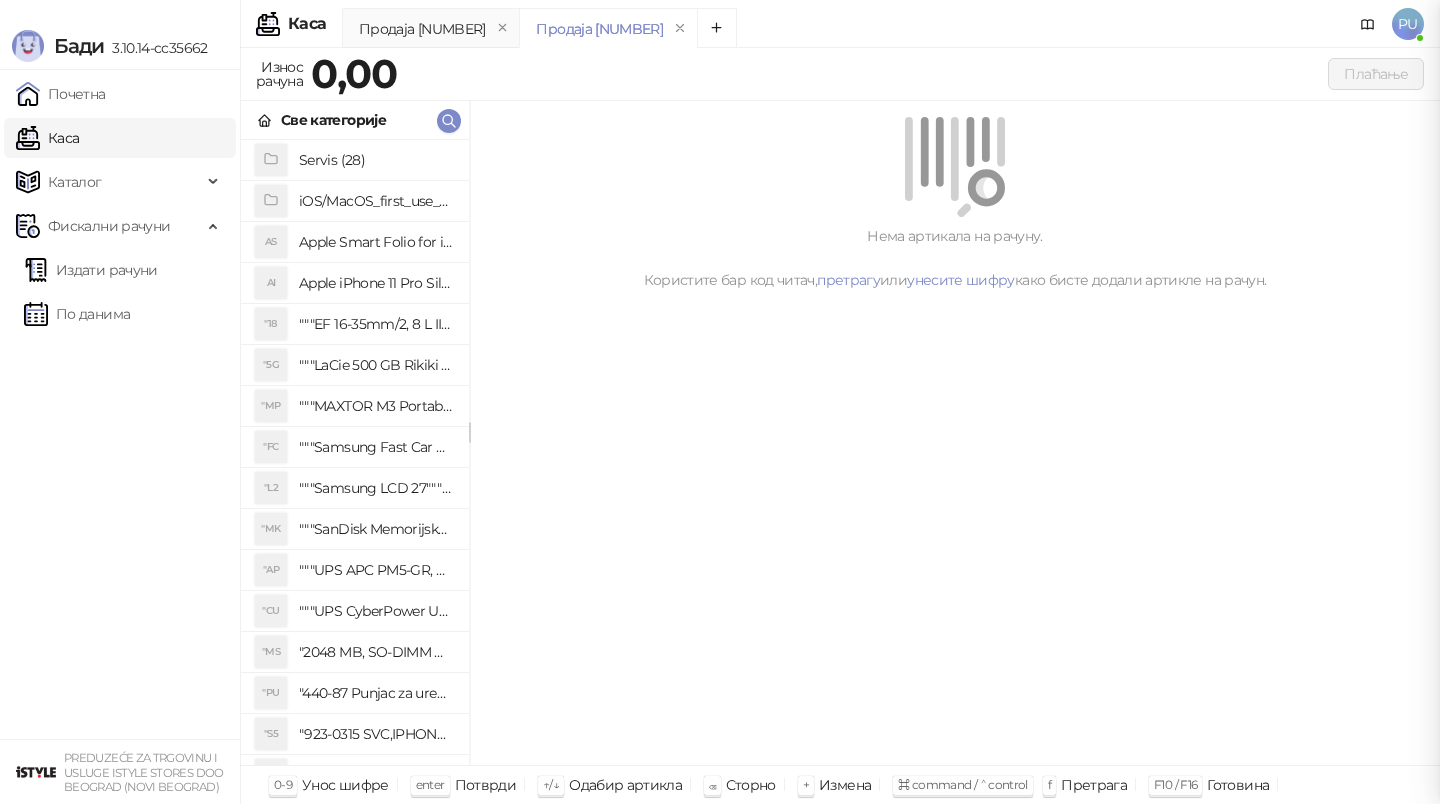 click on "Каталог" at bounding box center [75, 182] 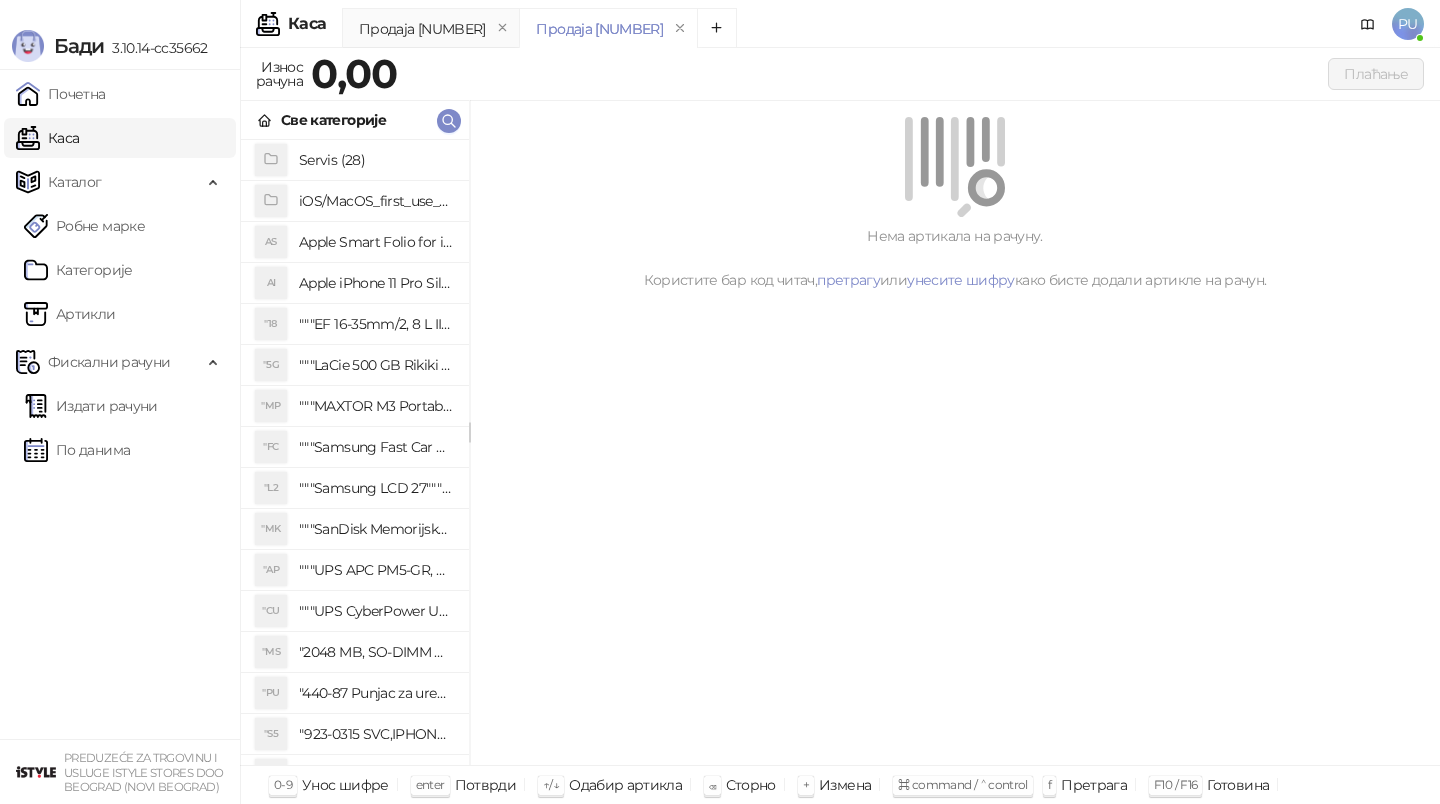 click on "Артикли" at bounding box center [70, 314] 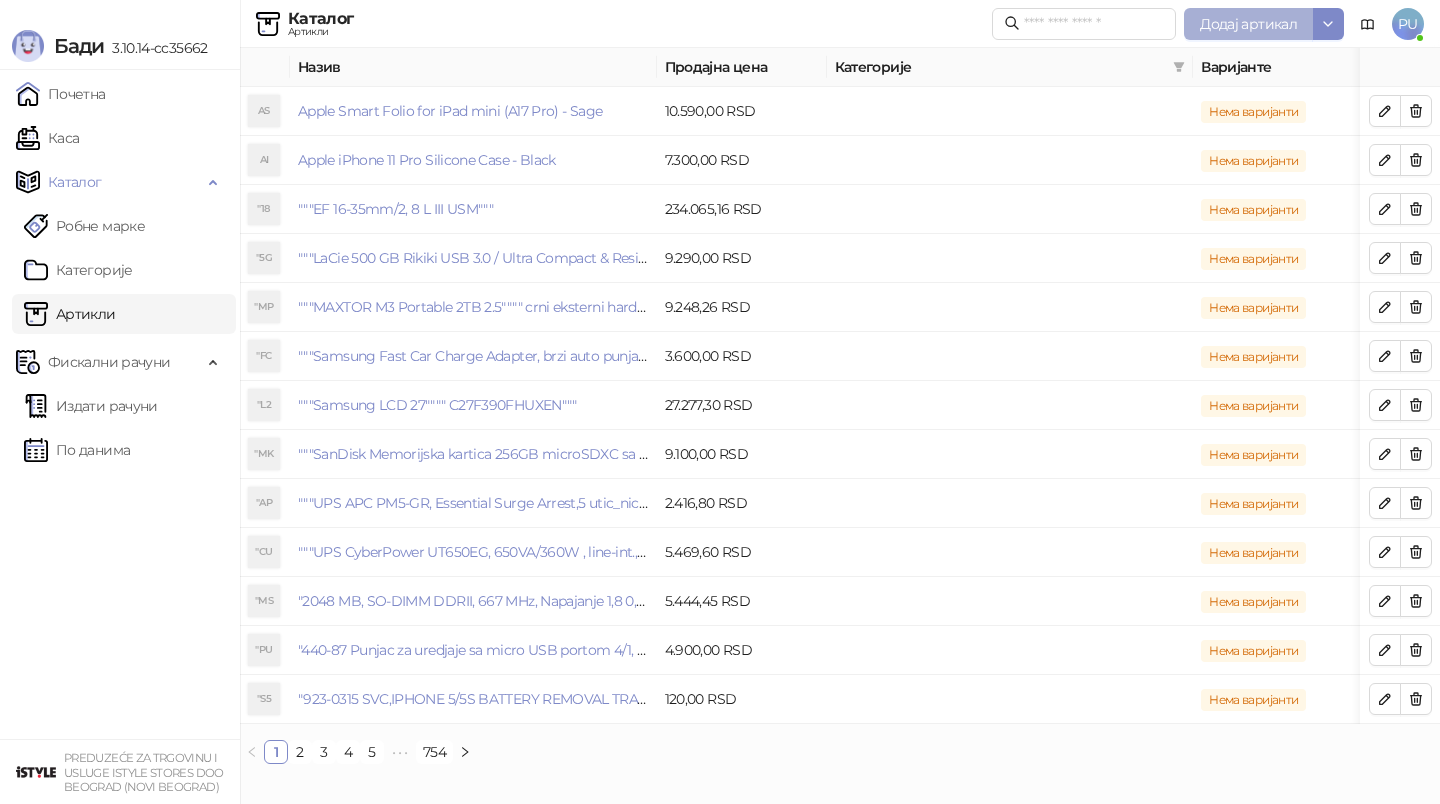 click on "Додај артикал" at bounding box center [1248, 24] 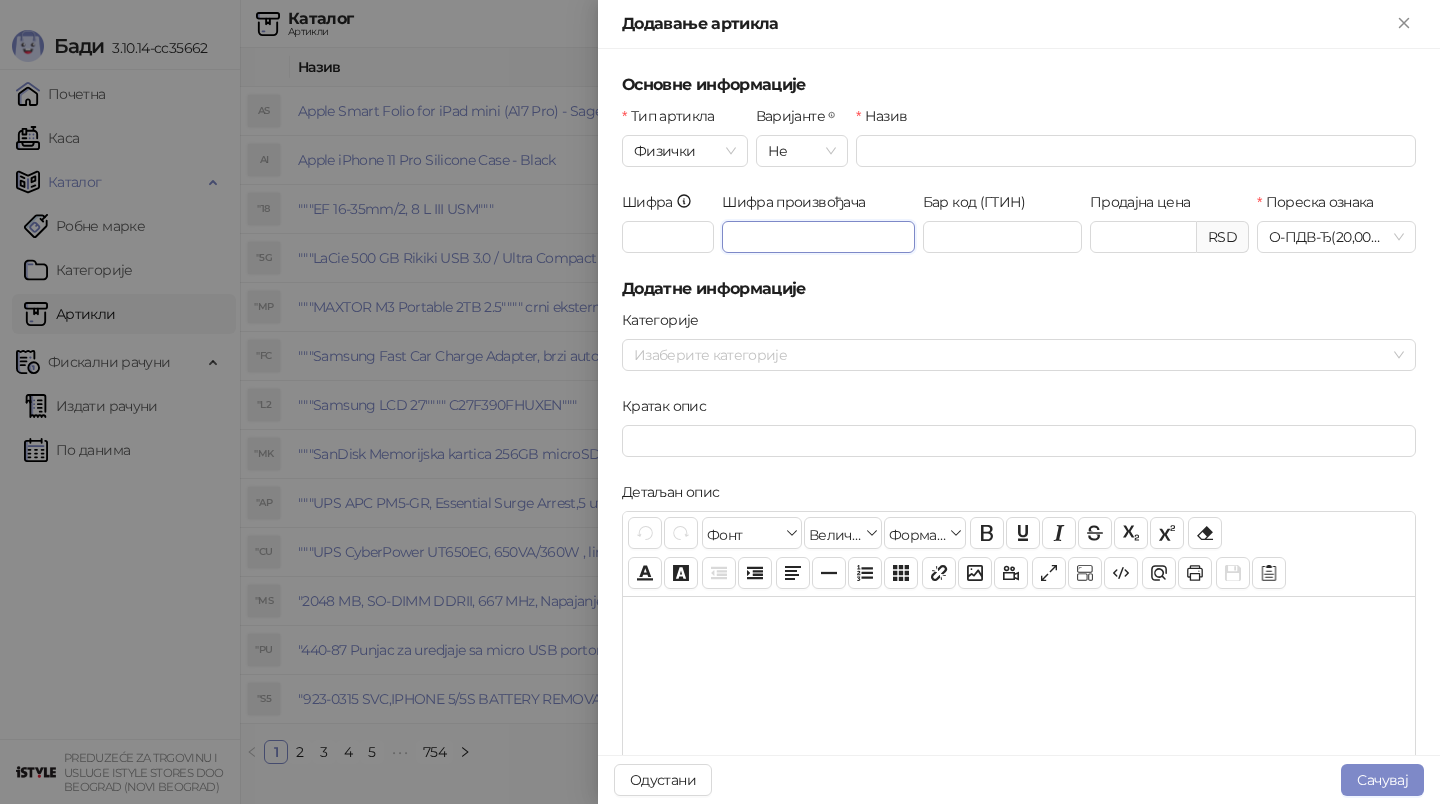 click on "Шифра произвођача" at bounding box center [818, 237] 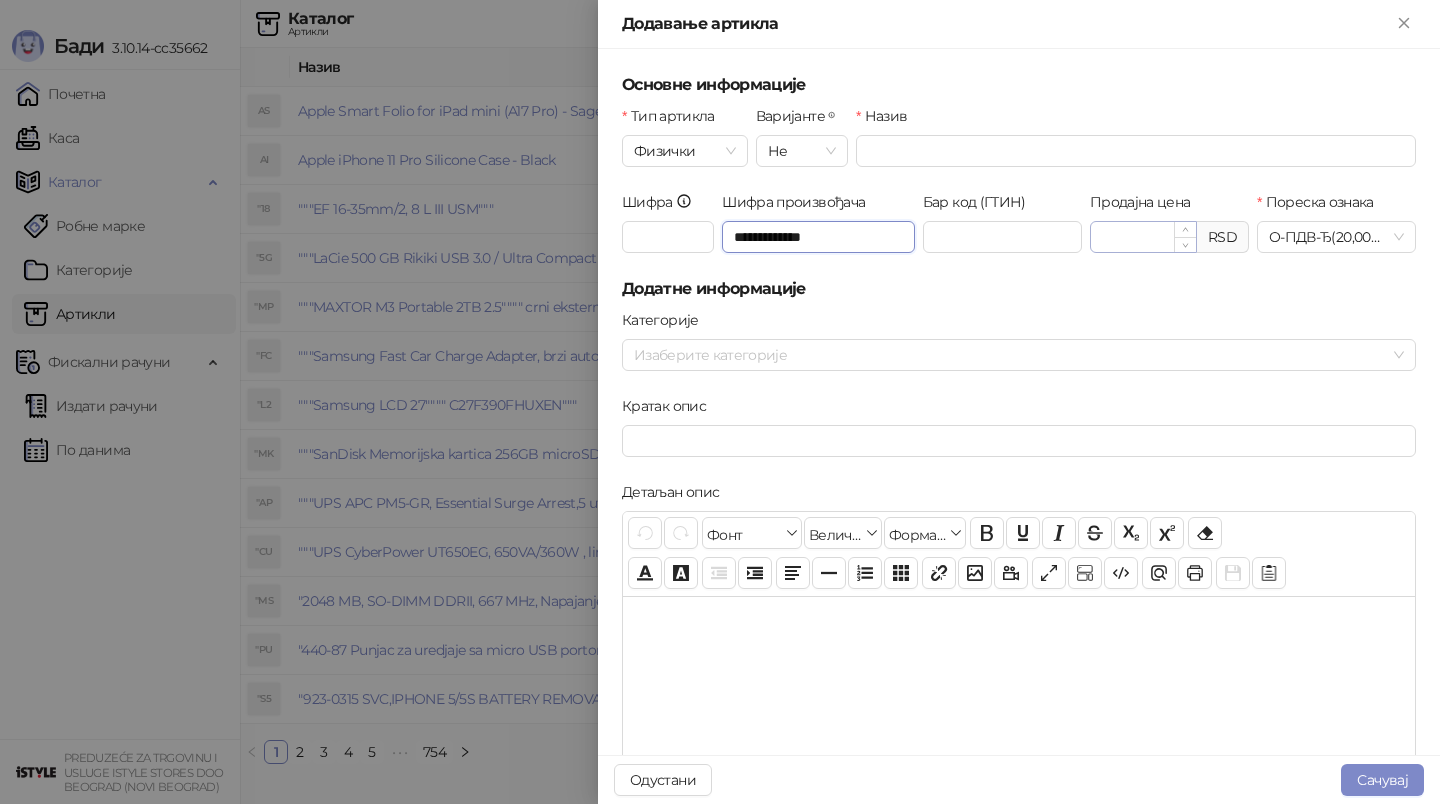 type on "**********" 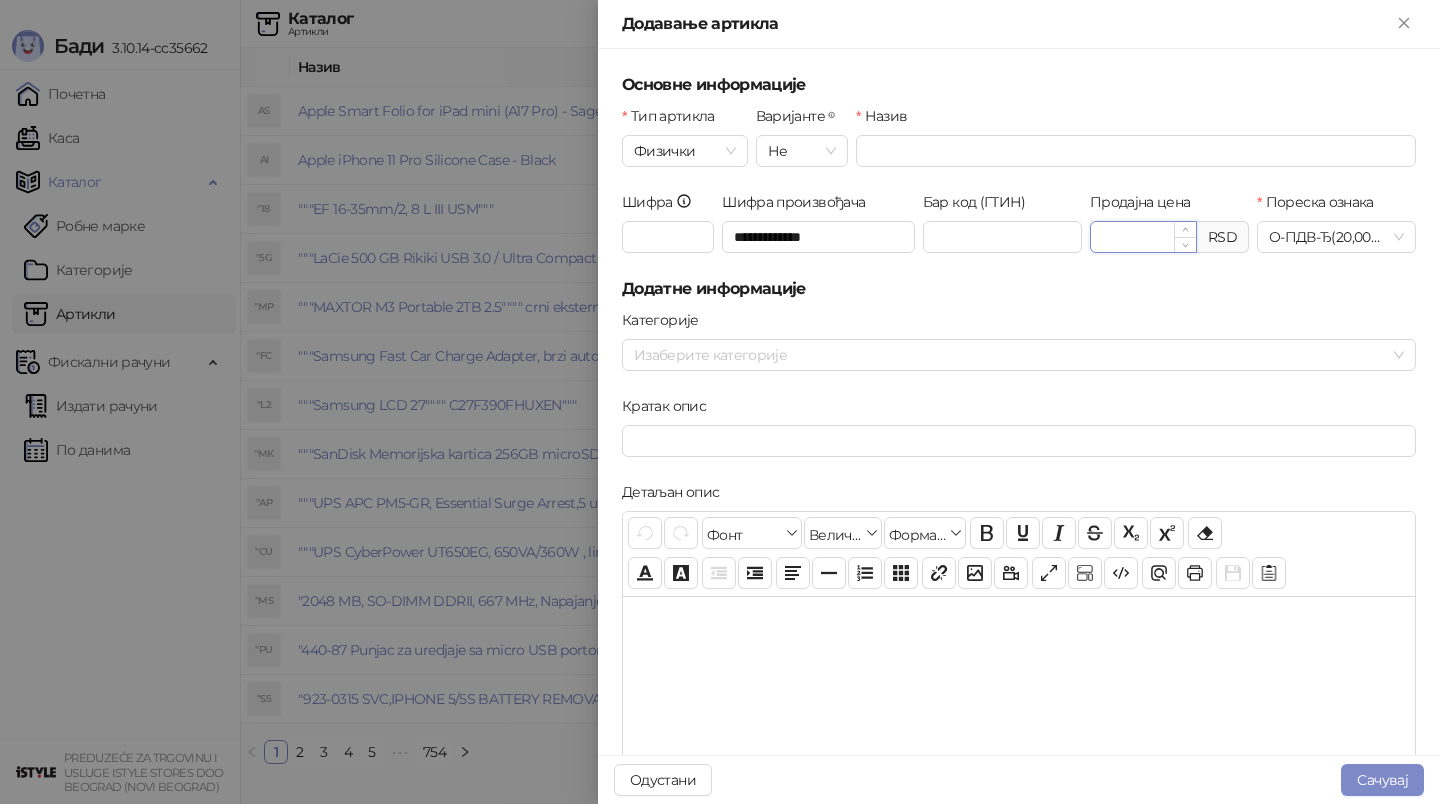 click on "Продајна цена" at bounding box center (1143, 237) 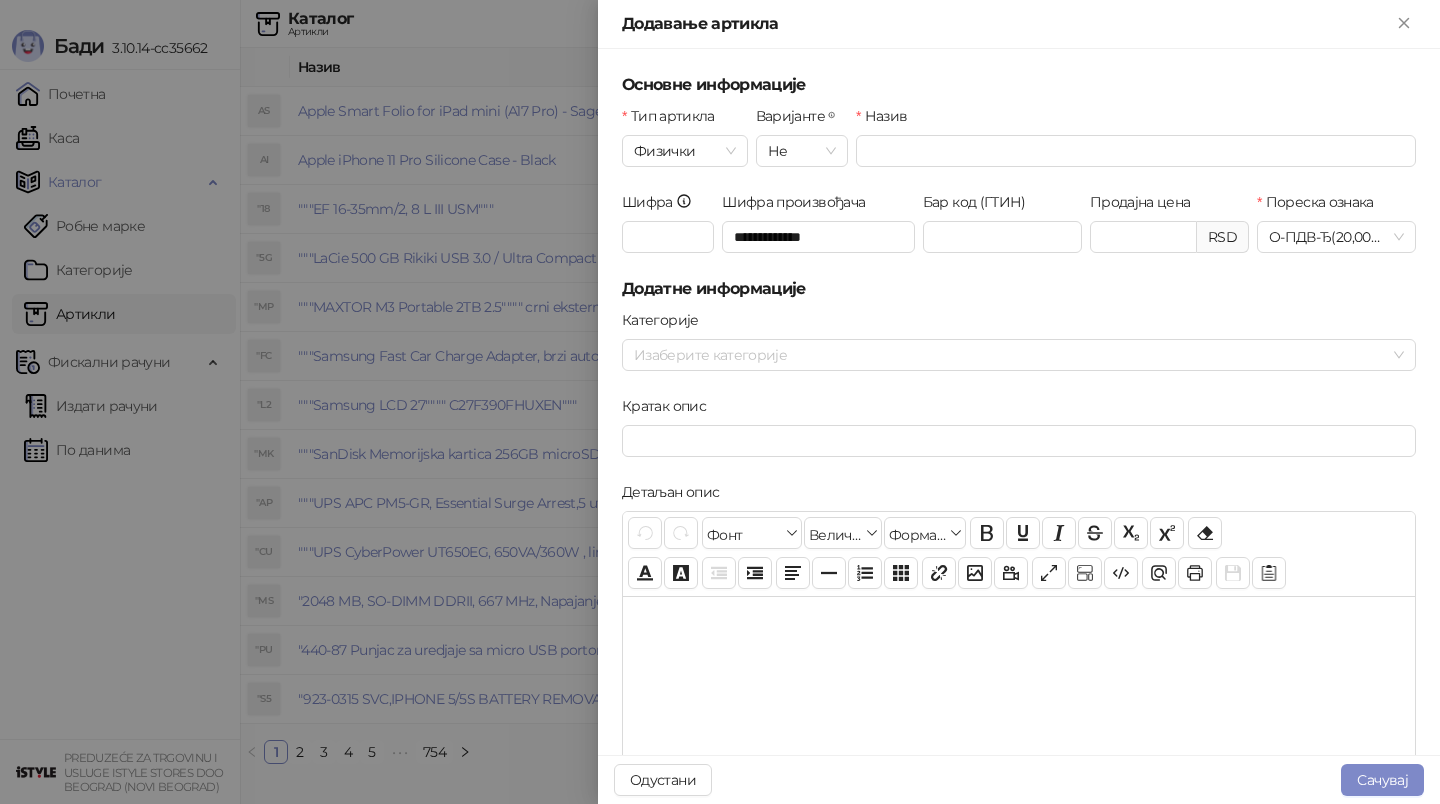 type on "*******" 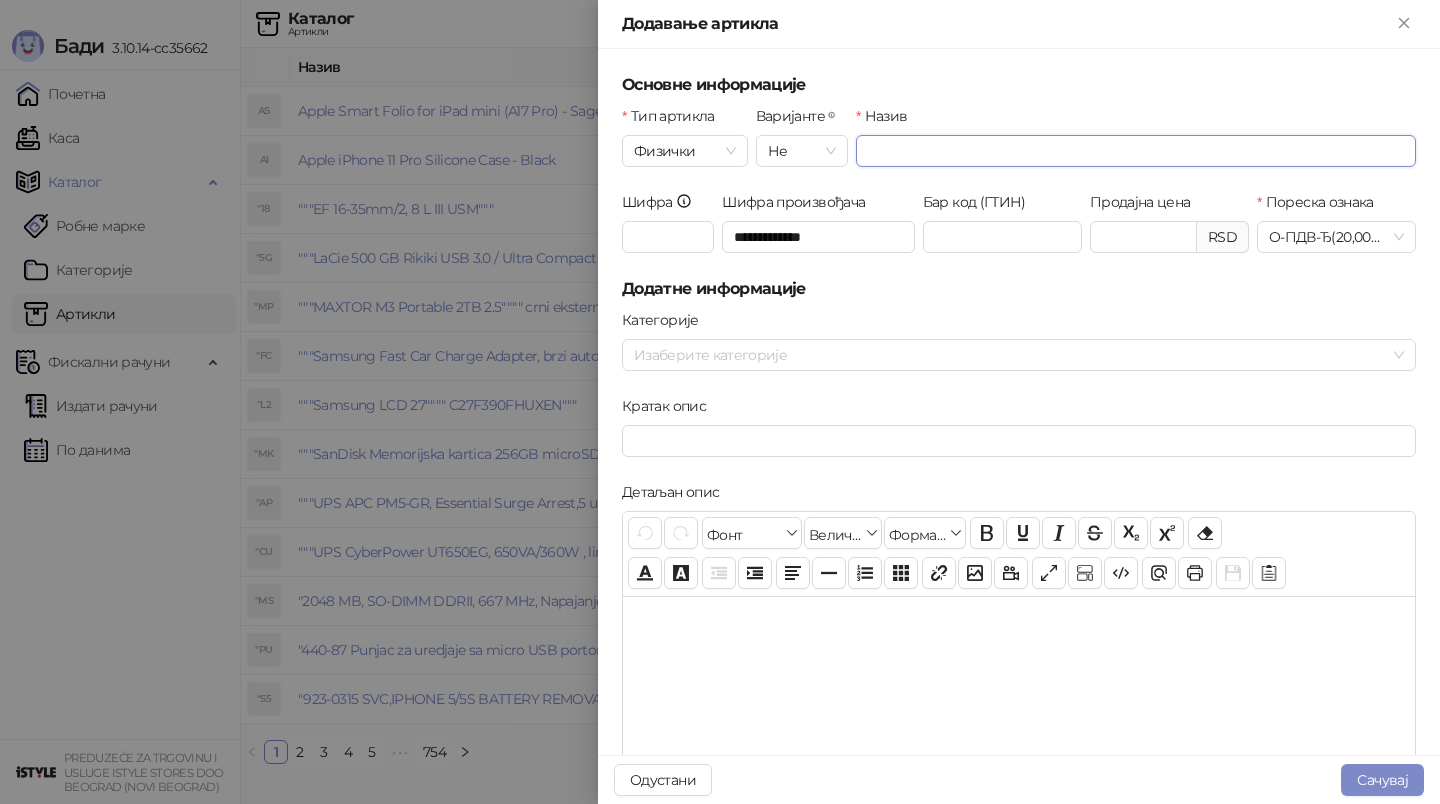 click on "Назив" at bounding box center (1136, 151) 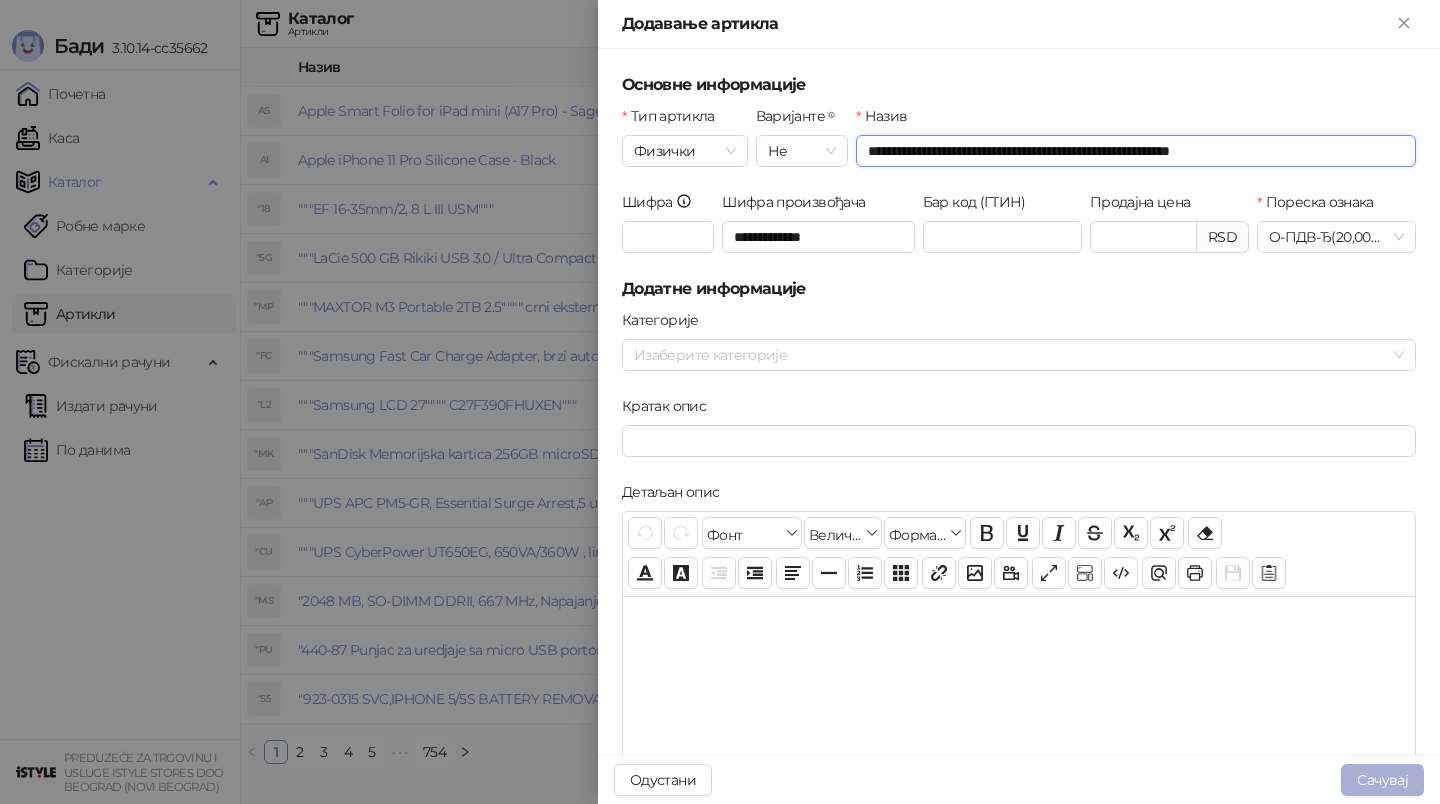type on "**********" 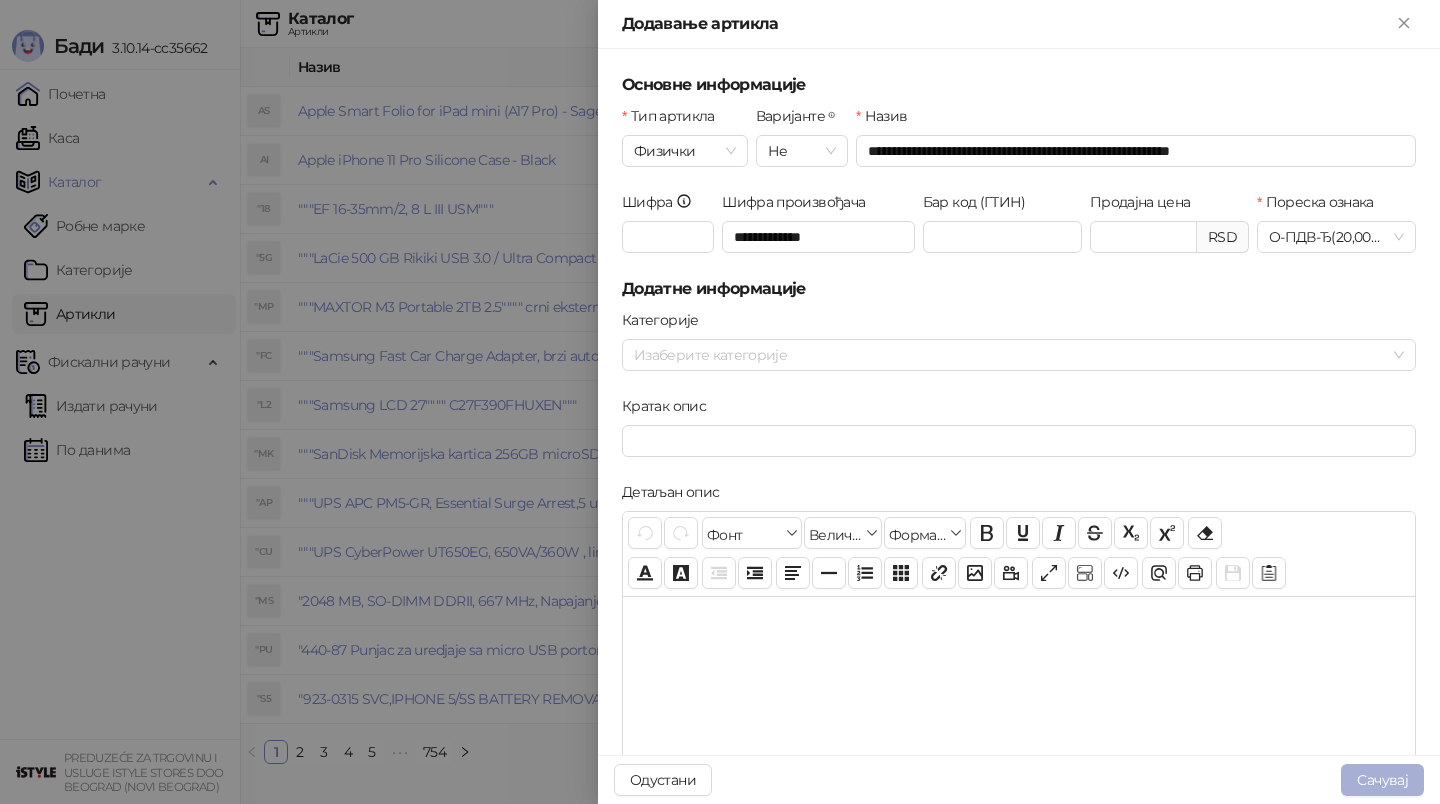 click on "Сачувај" at bounding box center [1382, 780] 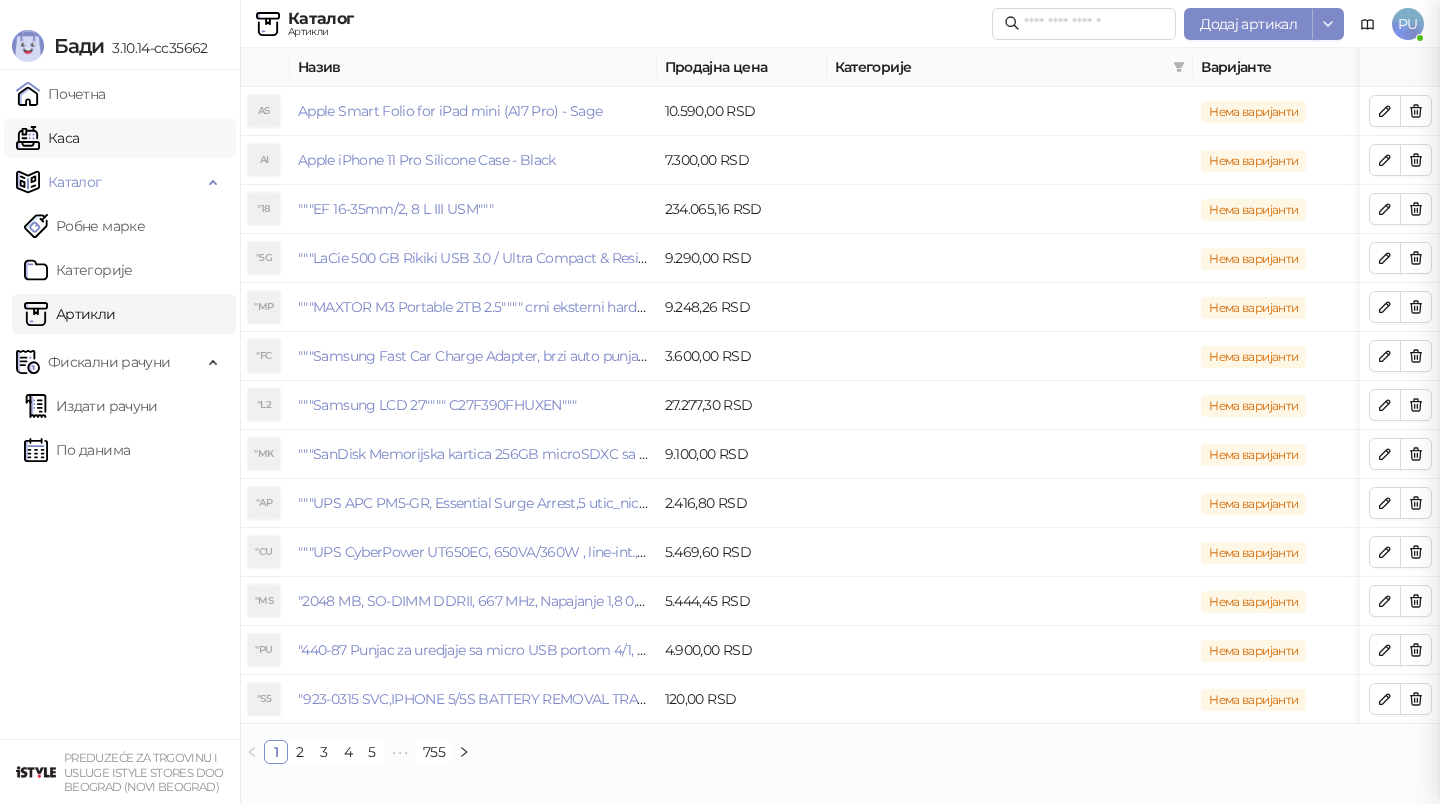 click on "Каса" at bounding box center (47, 138) 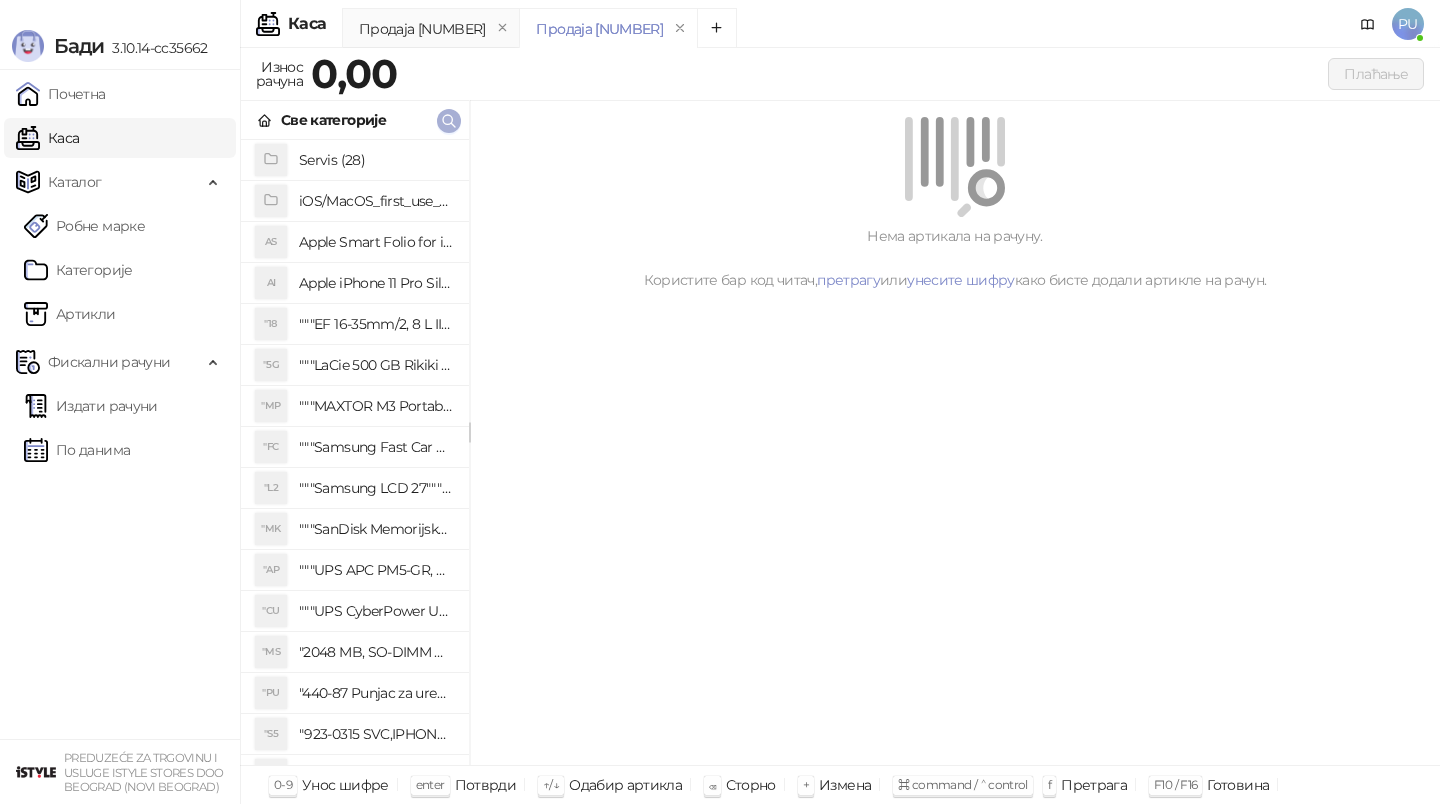 click at bounding box center (449, 121) 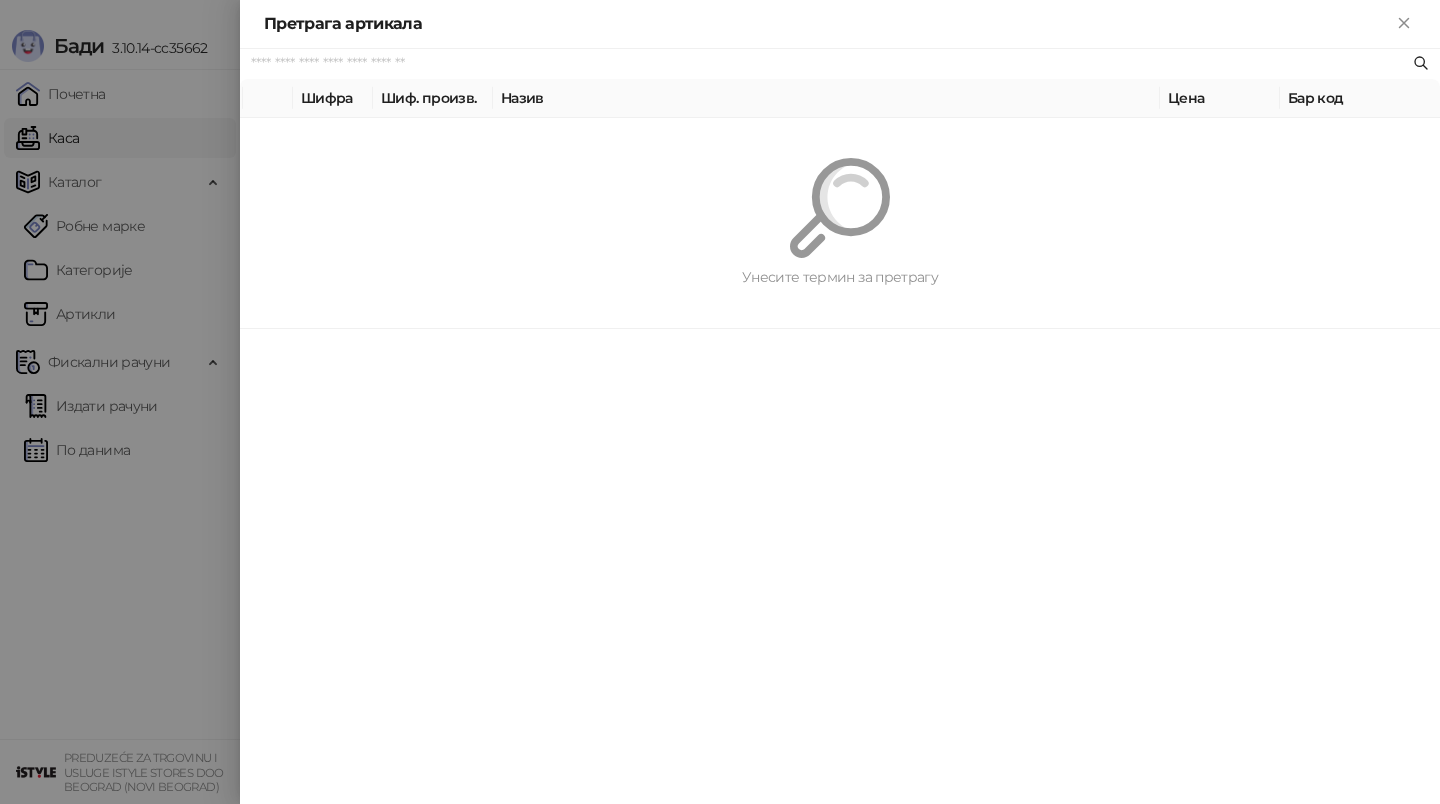 paste on "**********" 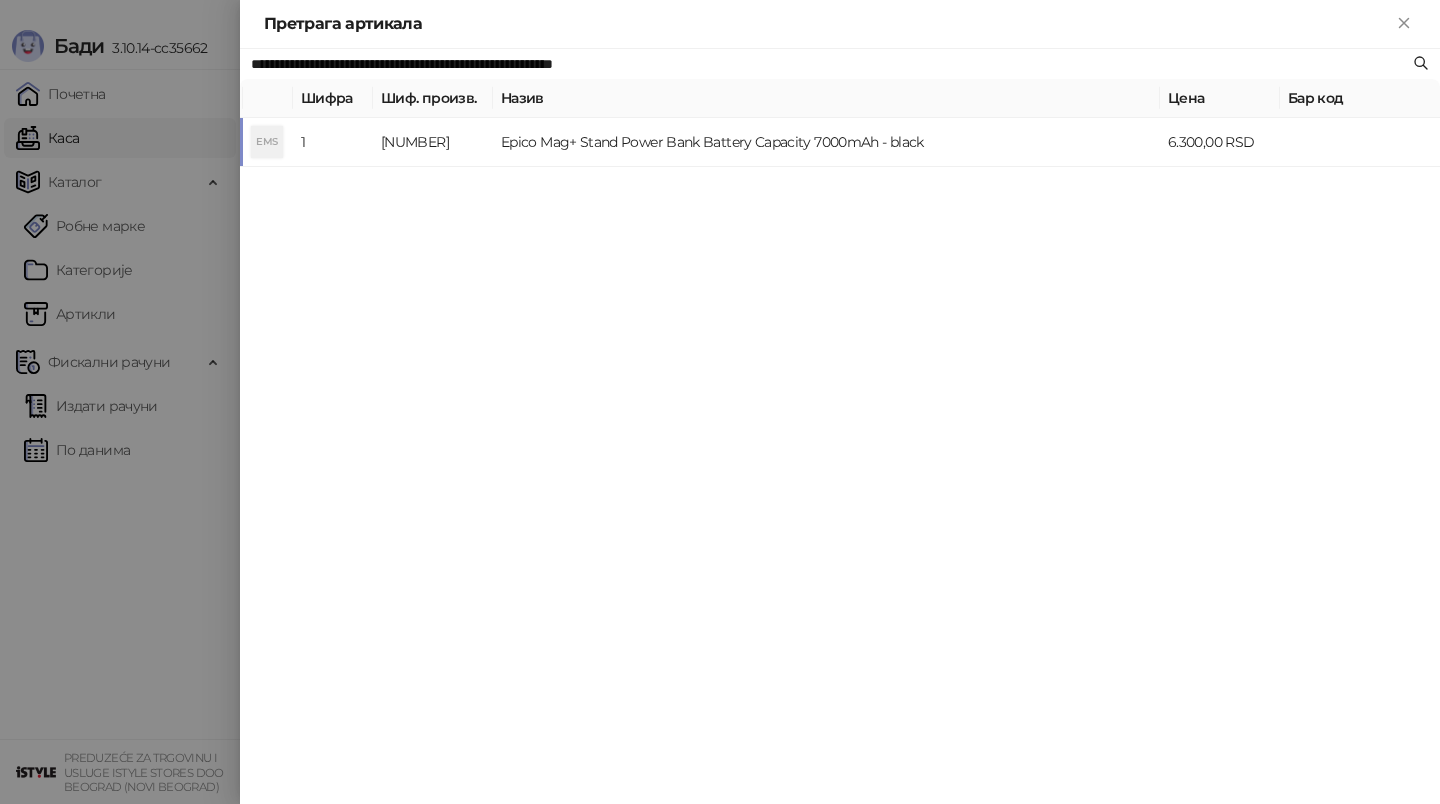 type on "**********" 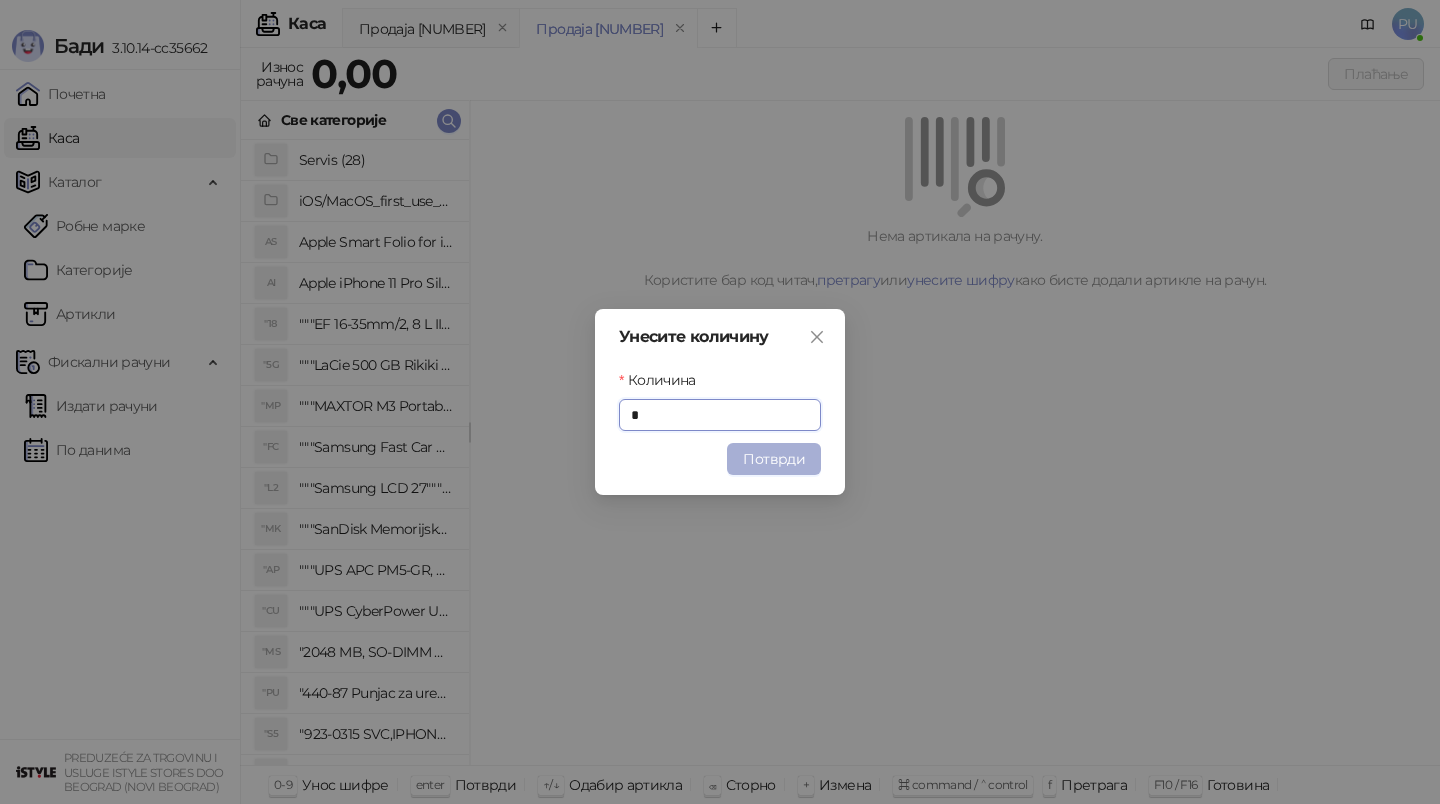 click on "Потврди" at bounding box center (774, 459) 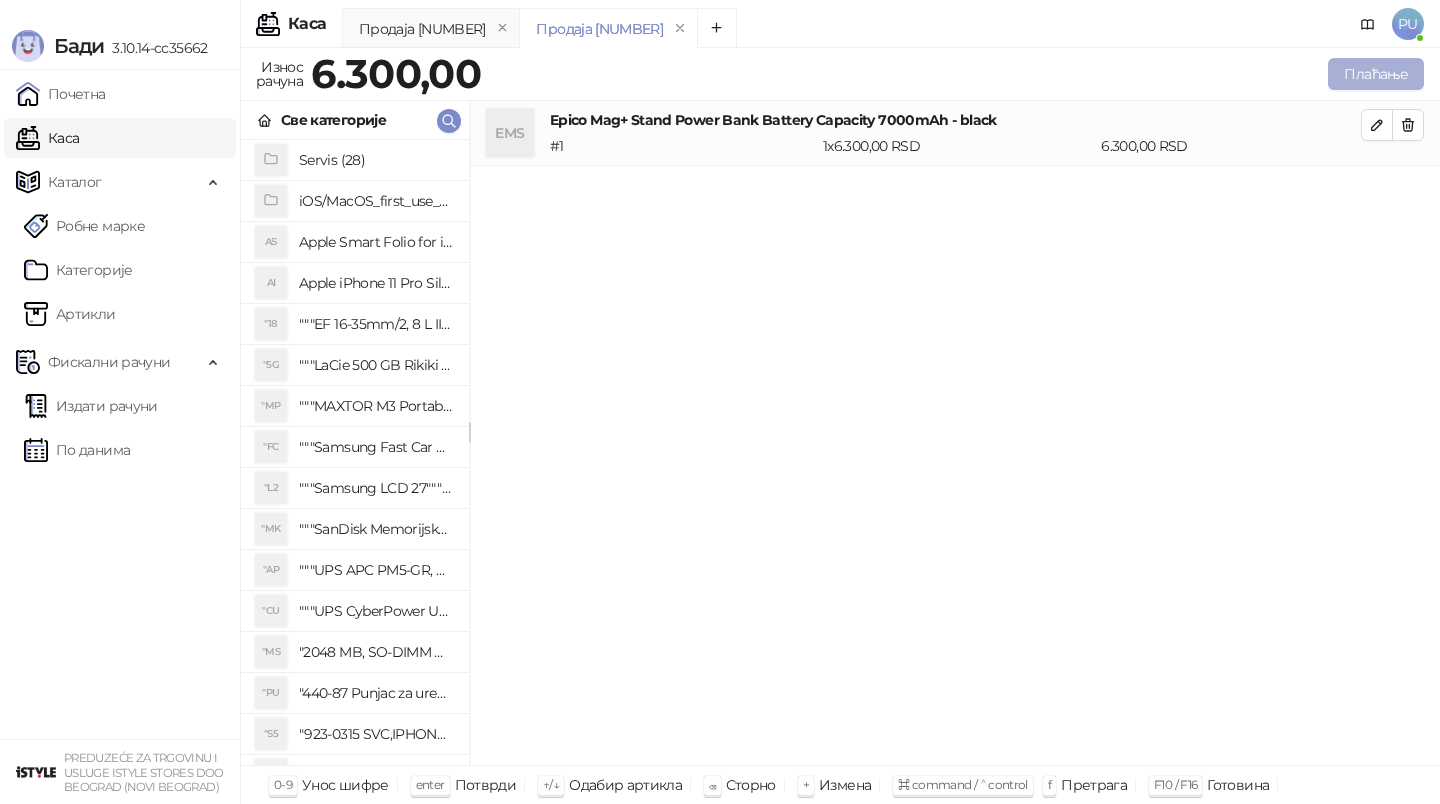 click on "Плаћање" at bounding box center (1376, 74) 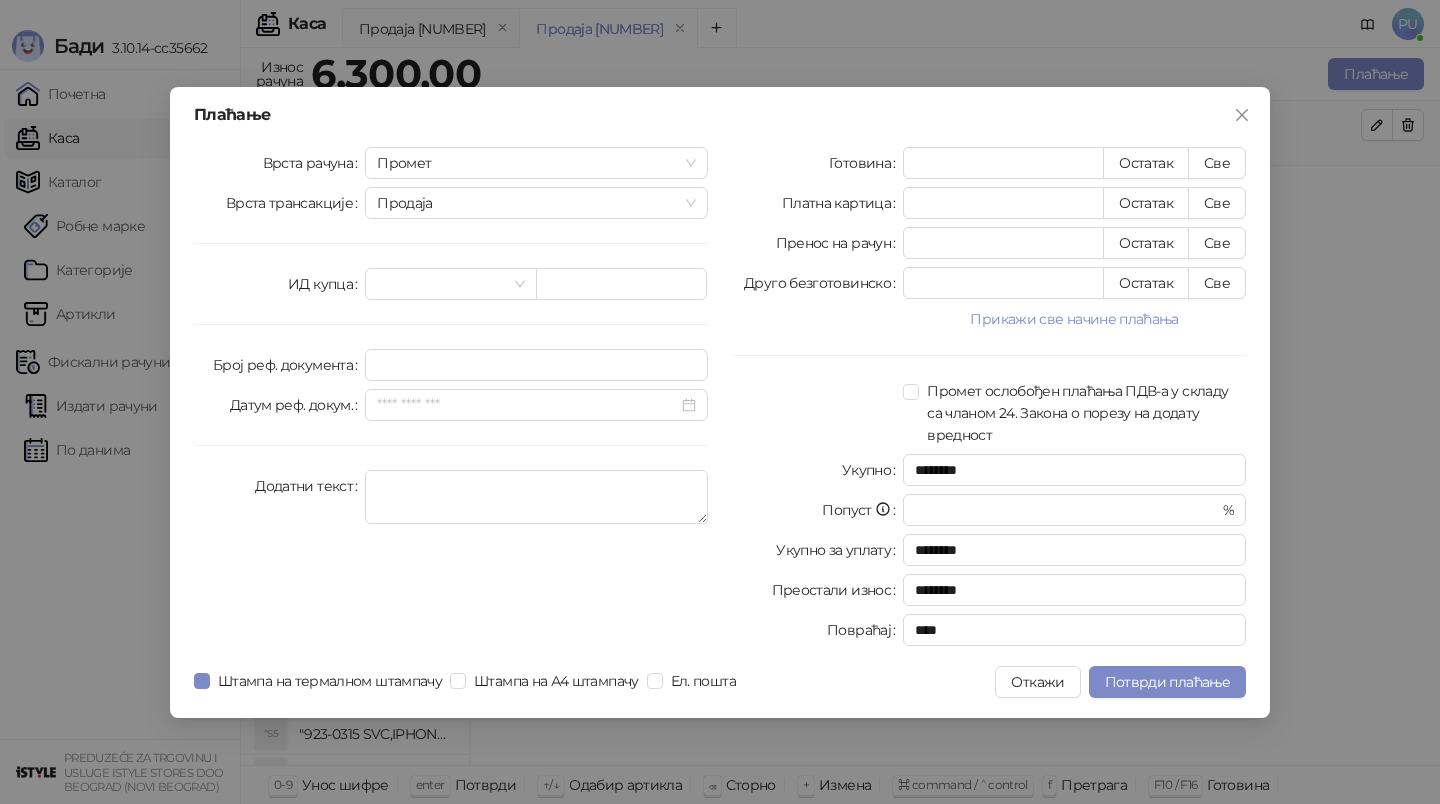 click on "Готовина * Остатак Све Платна картица * Остатак Све Пренос на рачун * Остатак Све Друго безготовинско * Остатак Све Прикажи све начине плаћања Чек * Остатак Све Ваучер * Остатак Све Инстант плаћање * Остатак Све   Промет ослобођен плаћања ПДВ-а у складу са чланом 24. Закона о порезу на додату вредност Укупно ******** Попуст   * % Укупно за уплату ******** Преостали износ ******** Повраћај ****" at bounding box center [989, 400] 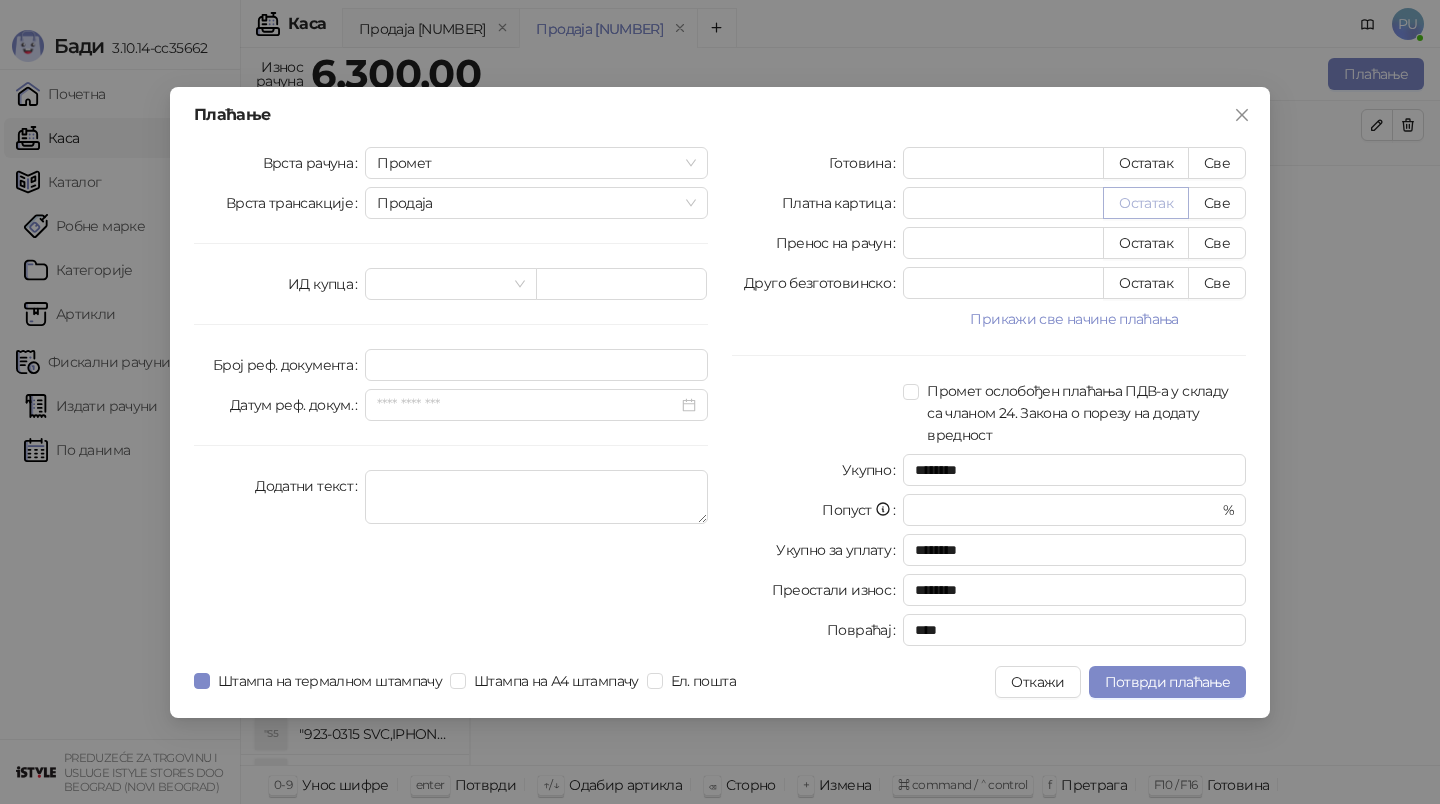 click on "Остатак" at bounding box center (1146, 203) 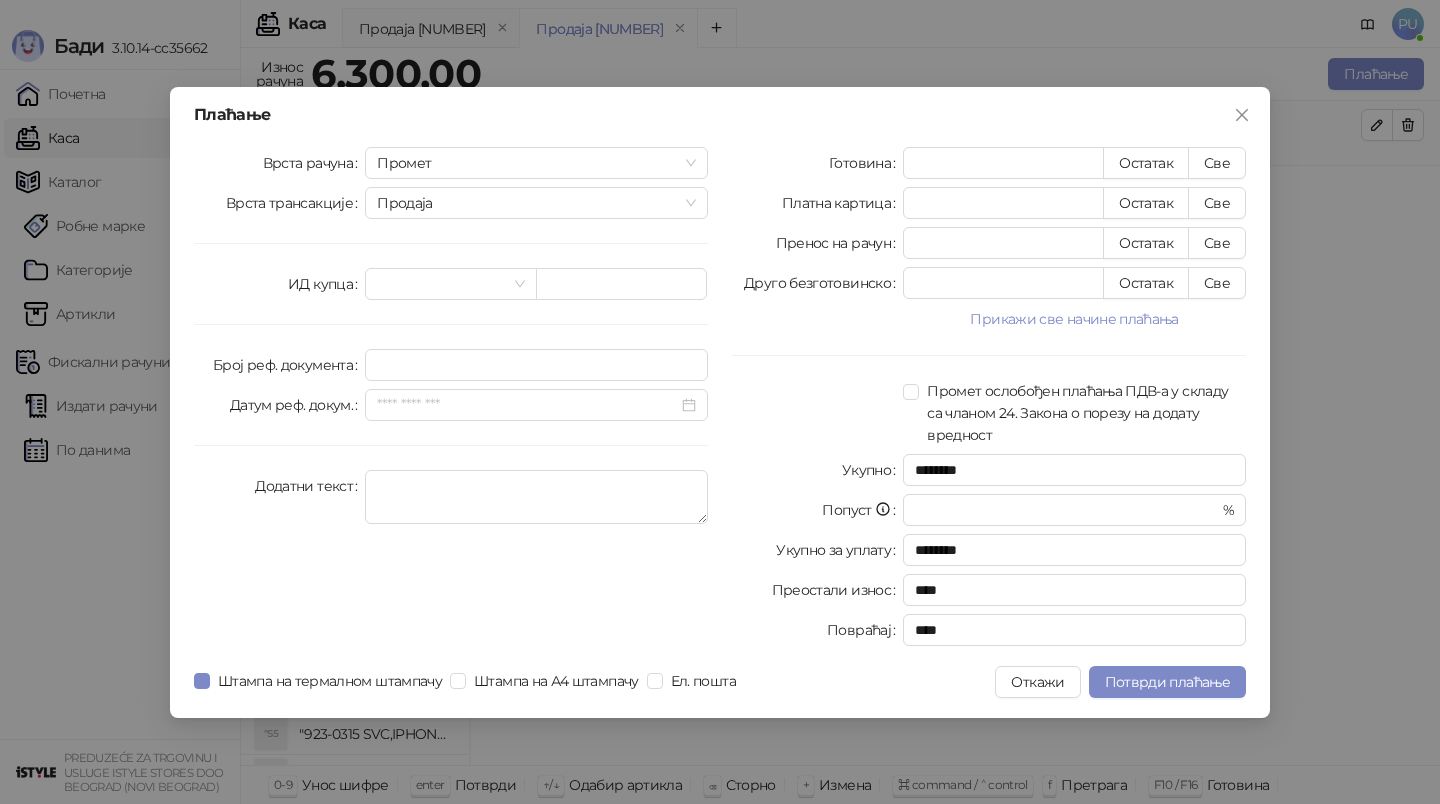 click on "Штампа на термалном штампачу Штампа на А4 штампачу Ел. пошта" at bounding box center [469, 682] 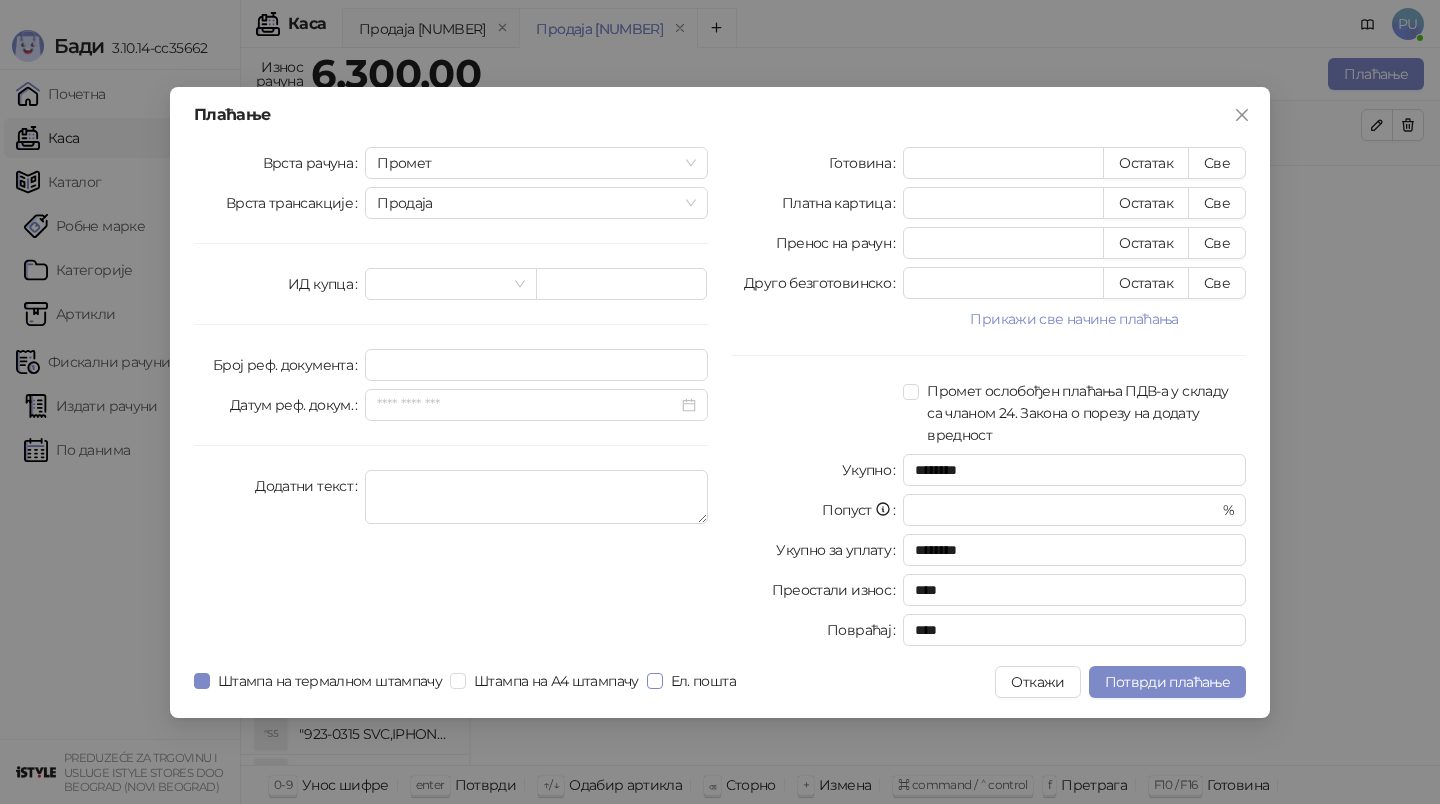 click on "Ел. пошта" at bounding box center (703, 681) 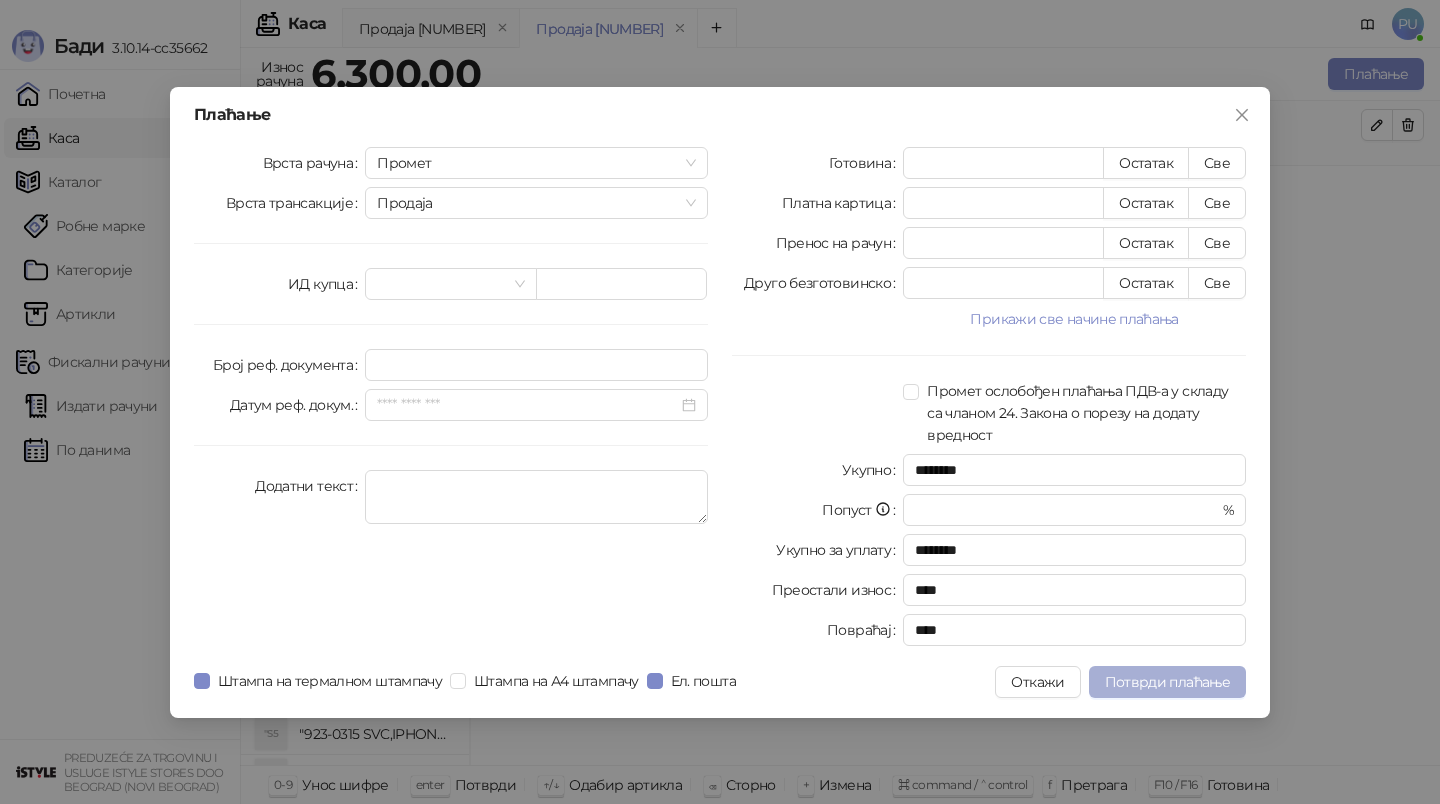 click on "Потврди плаћање" at bounding box center (1167, 682) 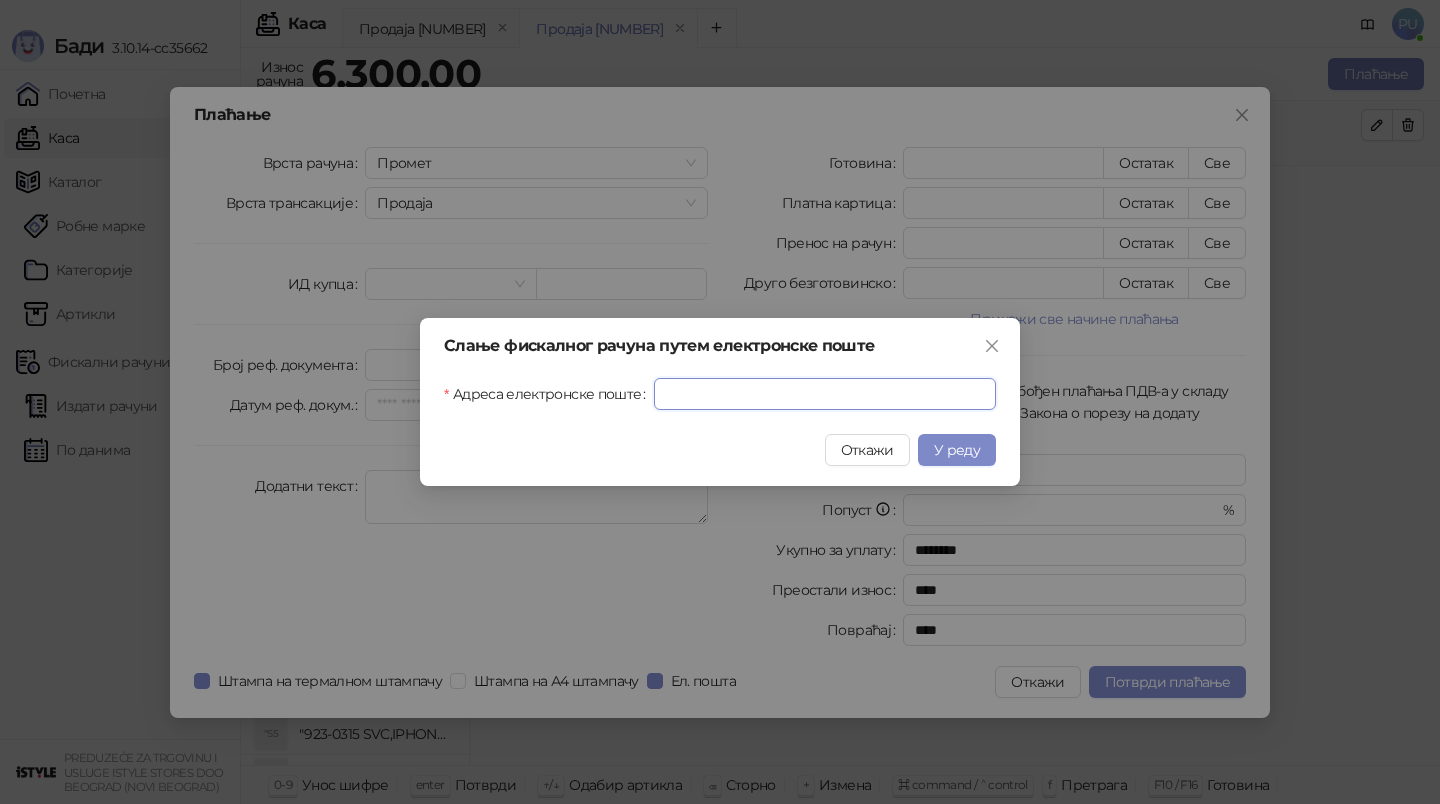 click on "Адреса електронске поште" at bounding box center (825, 394) 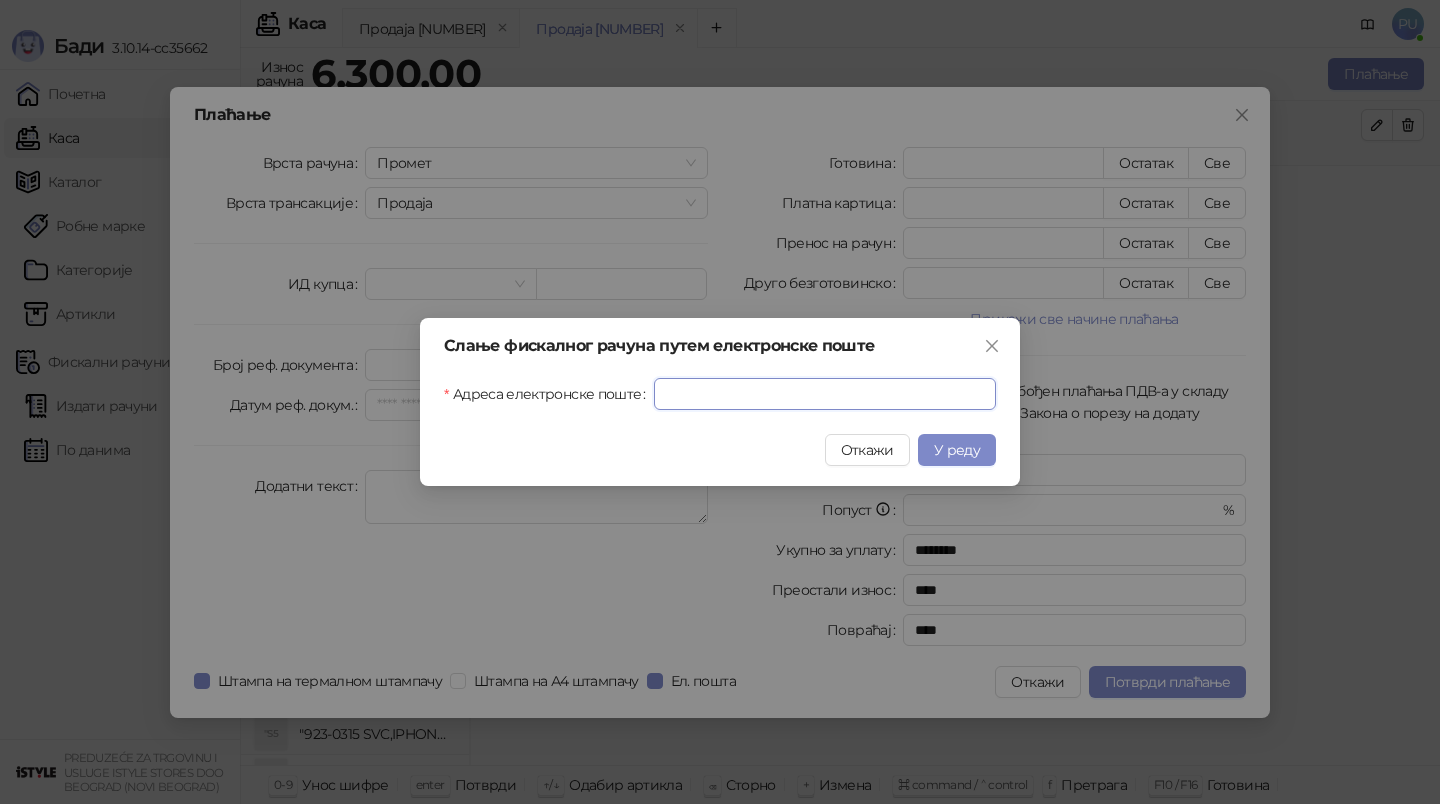 paste on "**********" 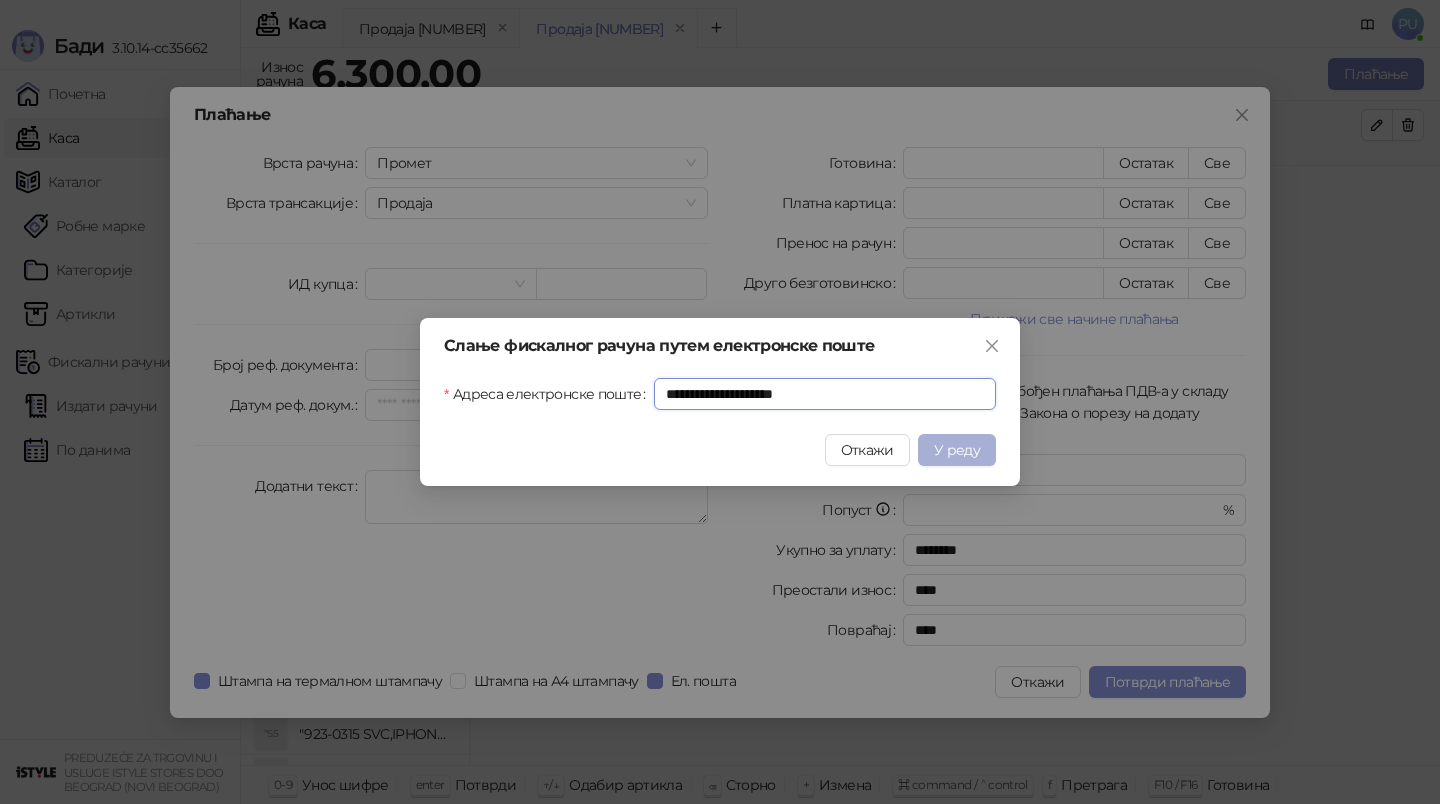 type on "**********" 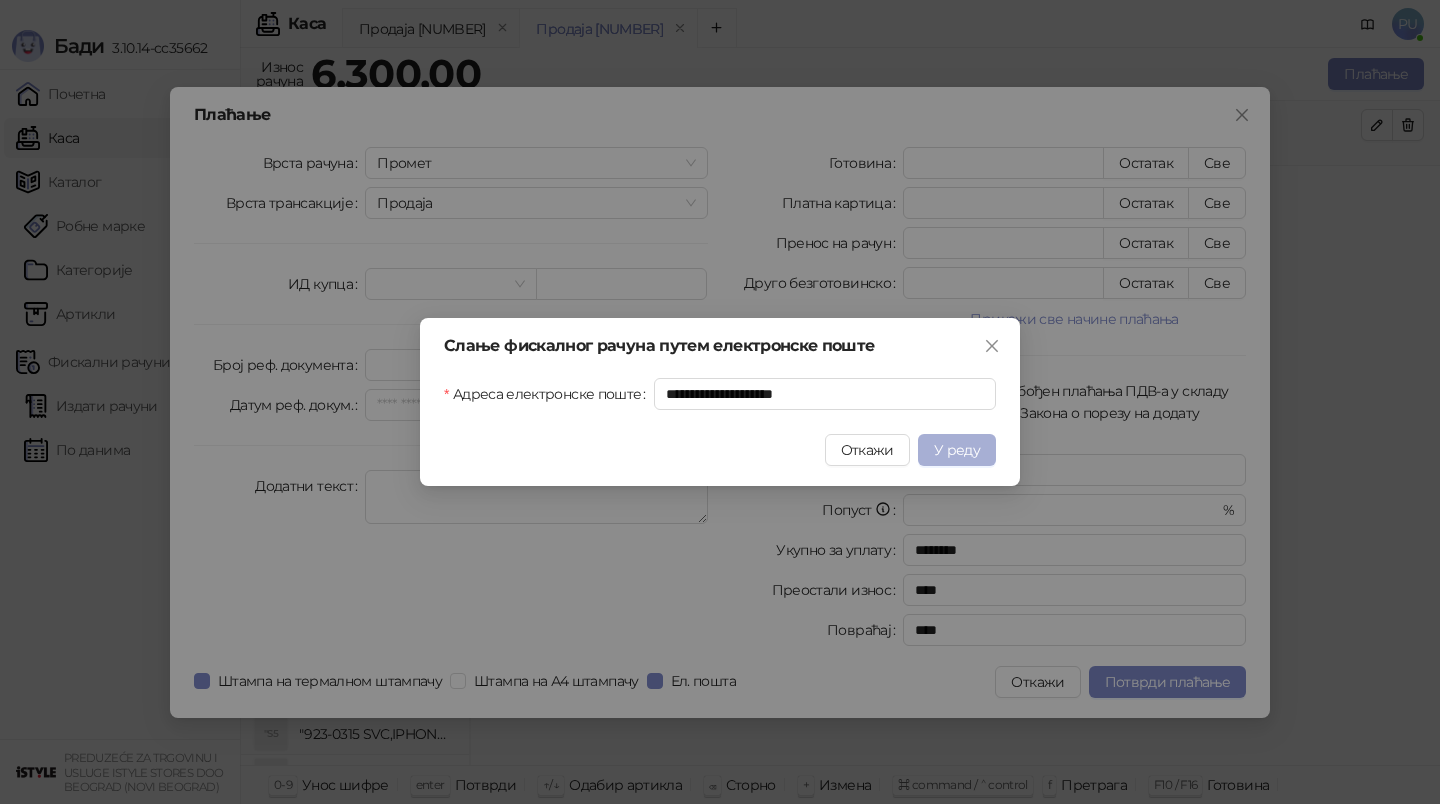 click on "У реду" at bounding box center [957, 450] 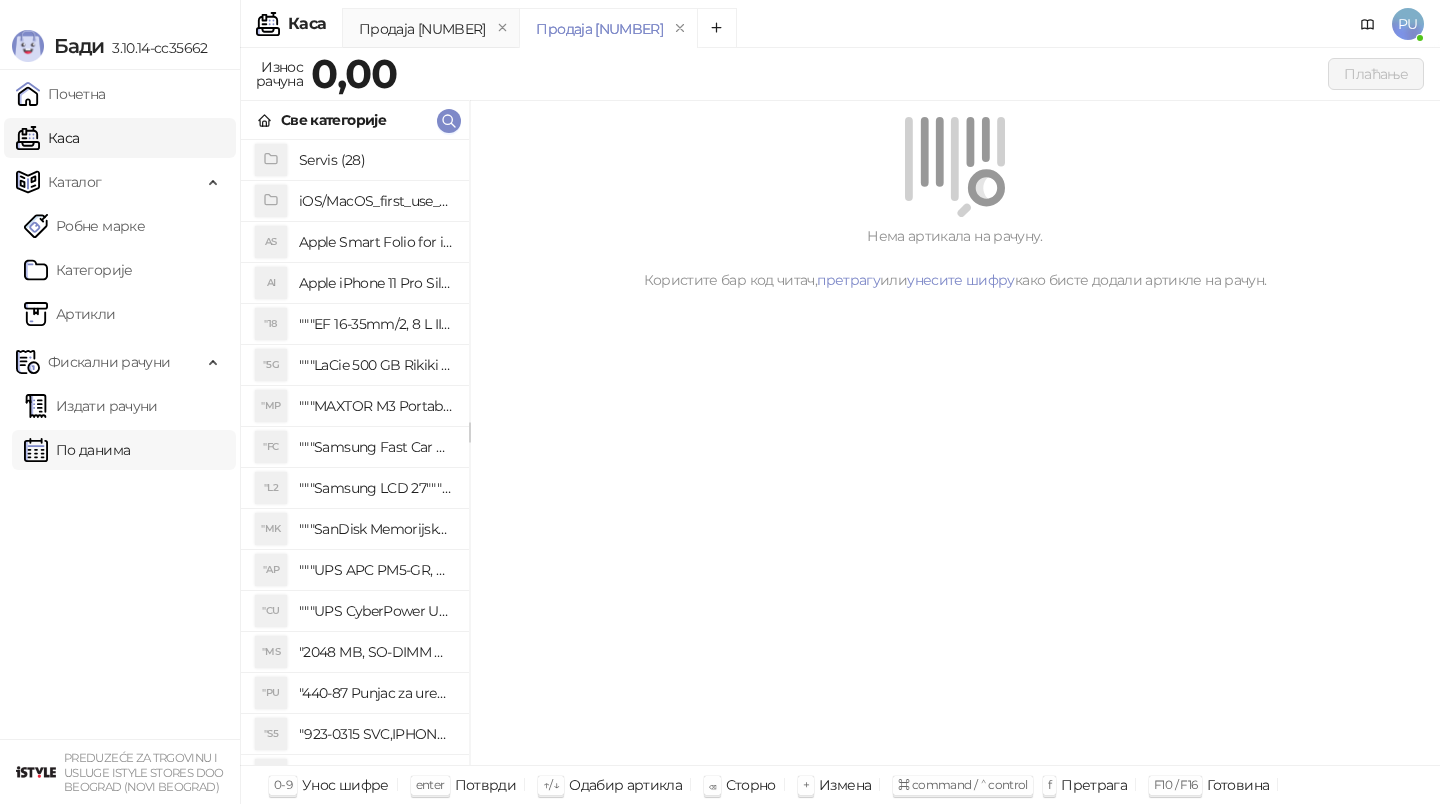 click on "По данима" at bounding box center [77, 450] 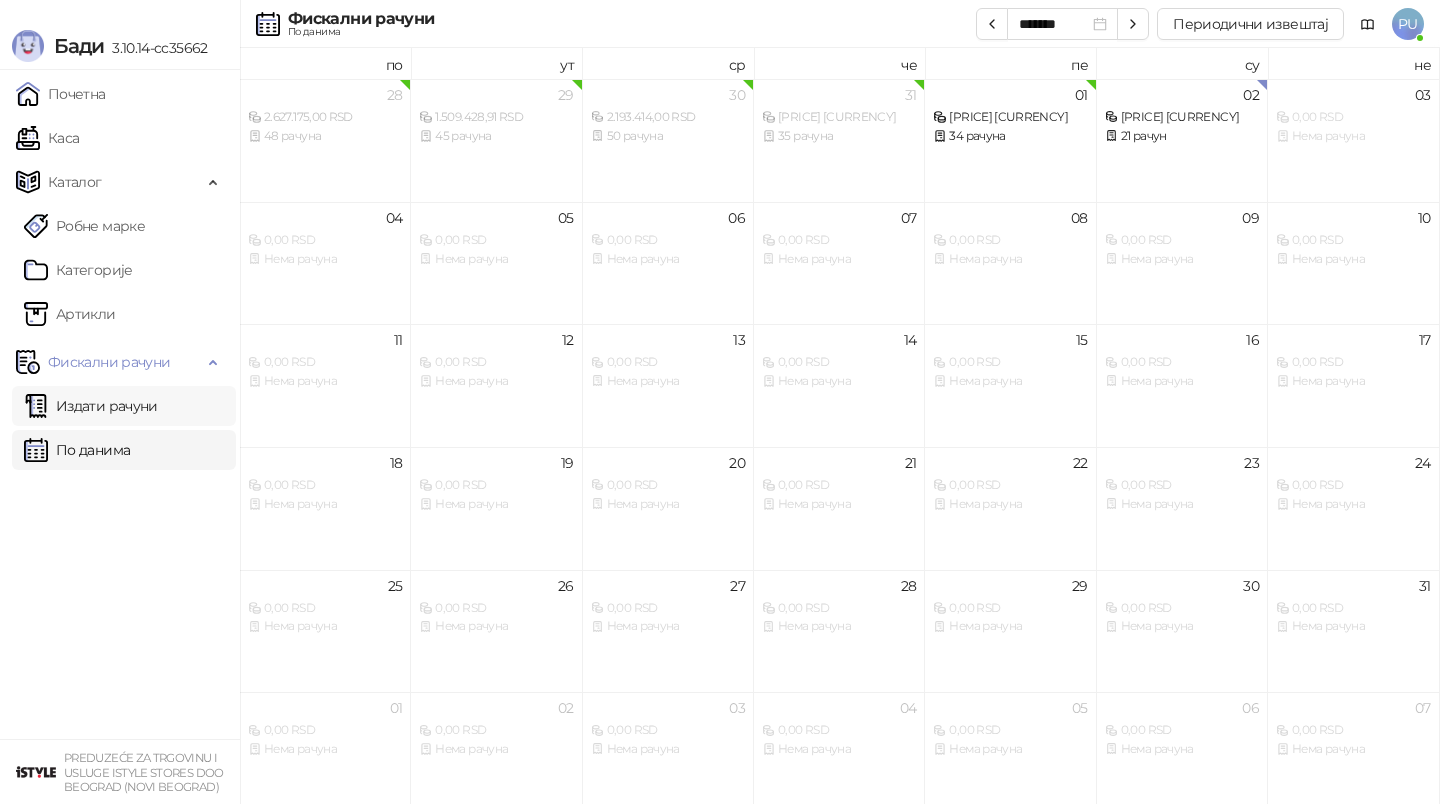 click on "Издати рачуни" at bounding box center (91, 406) 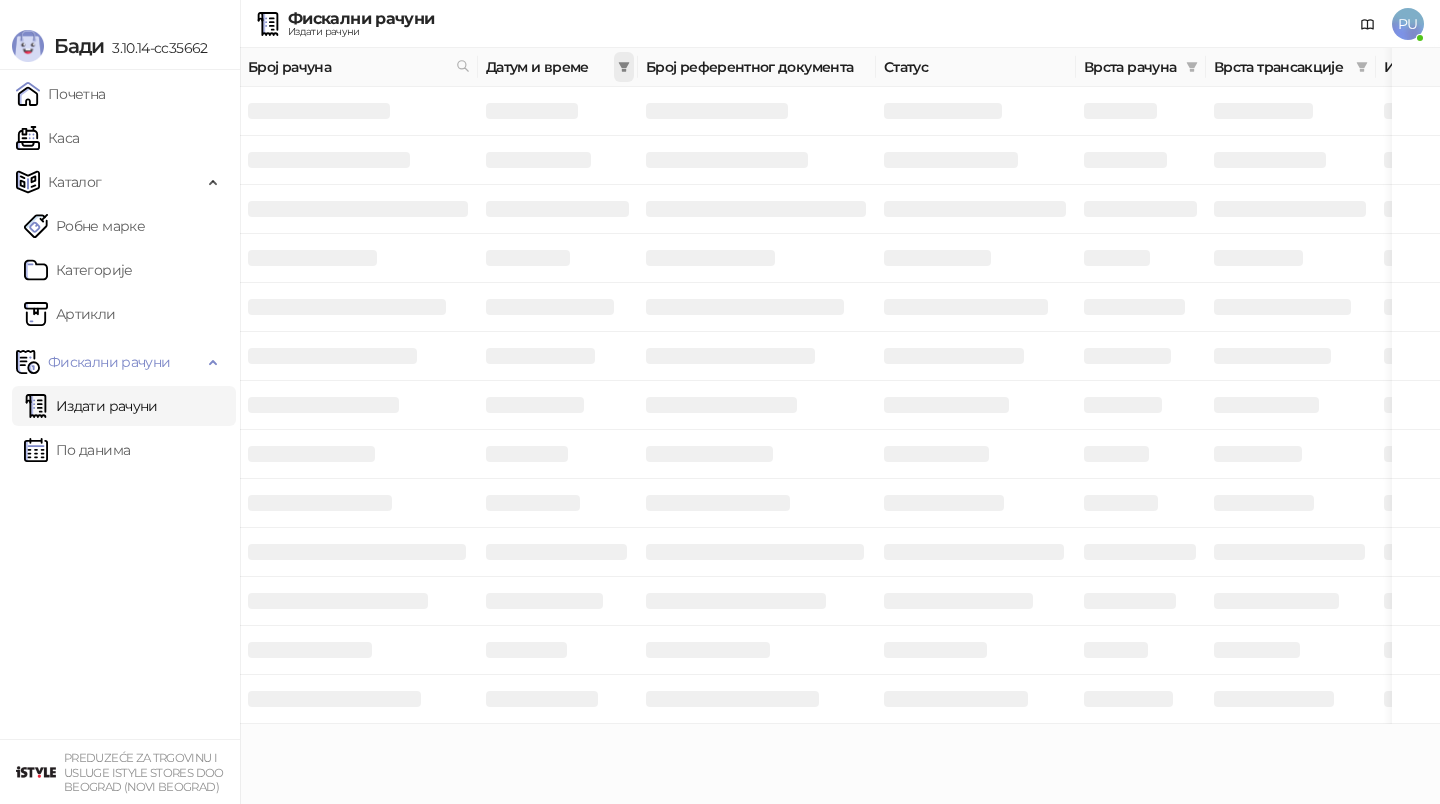 click 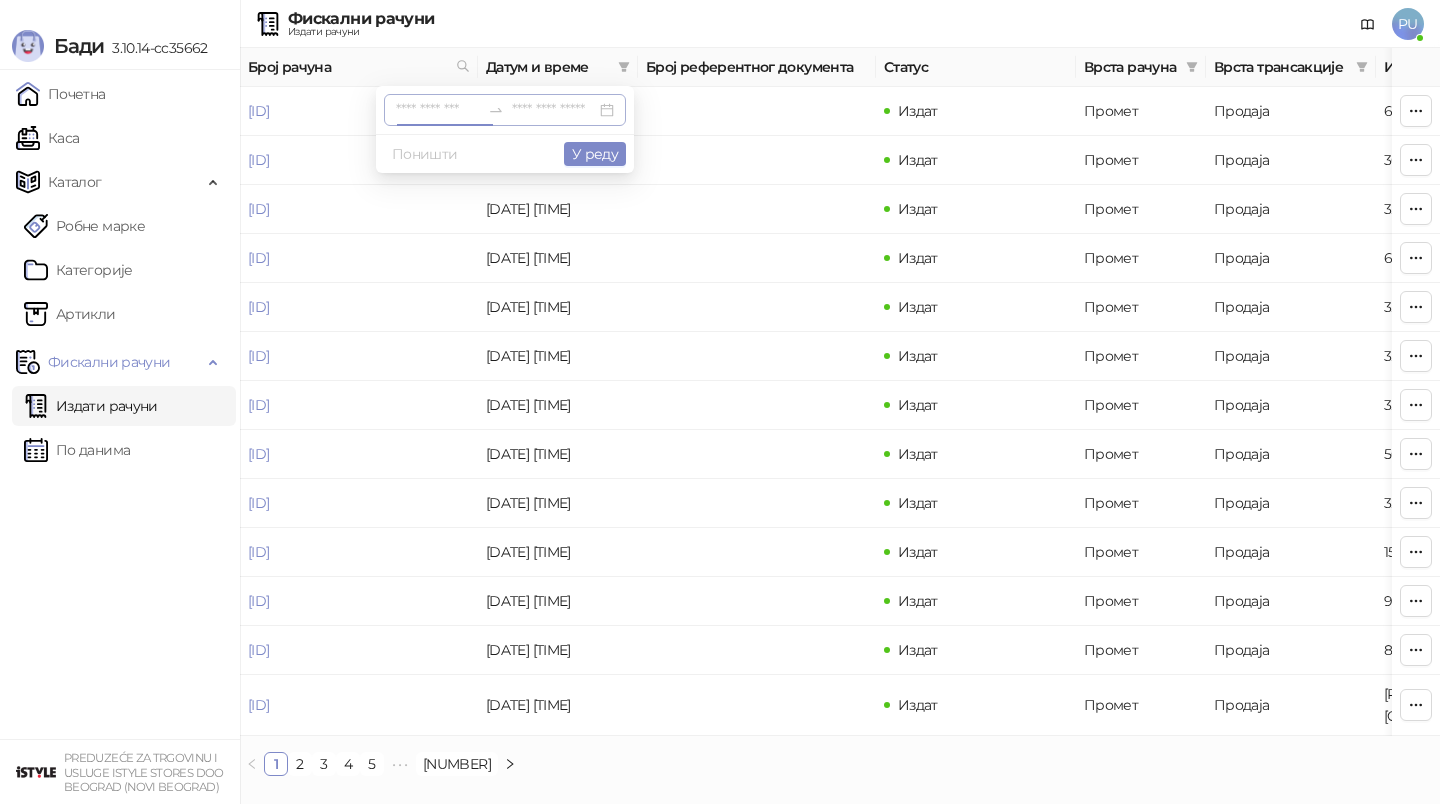 click at bounding box center [438, 110] 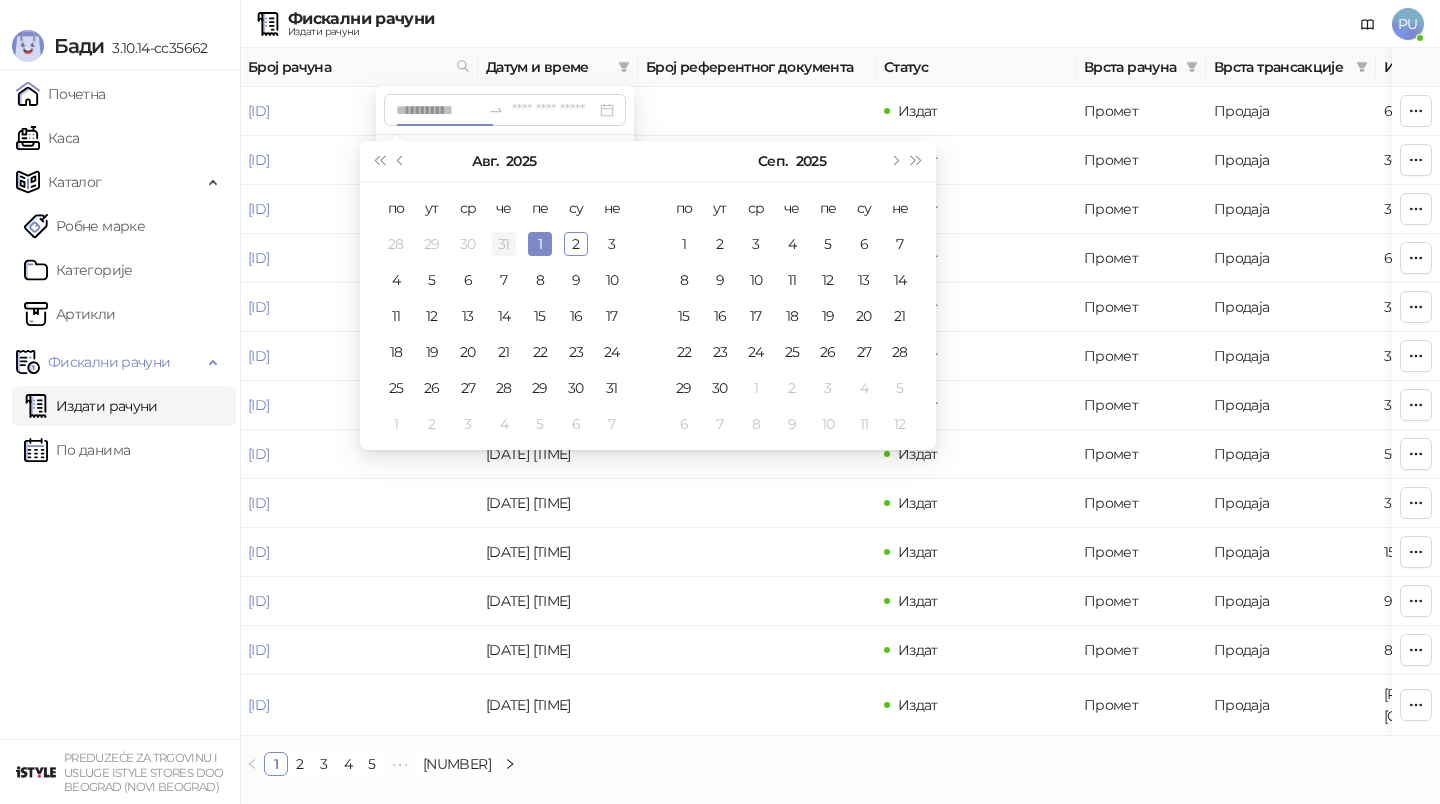 type on "**********" 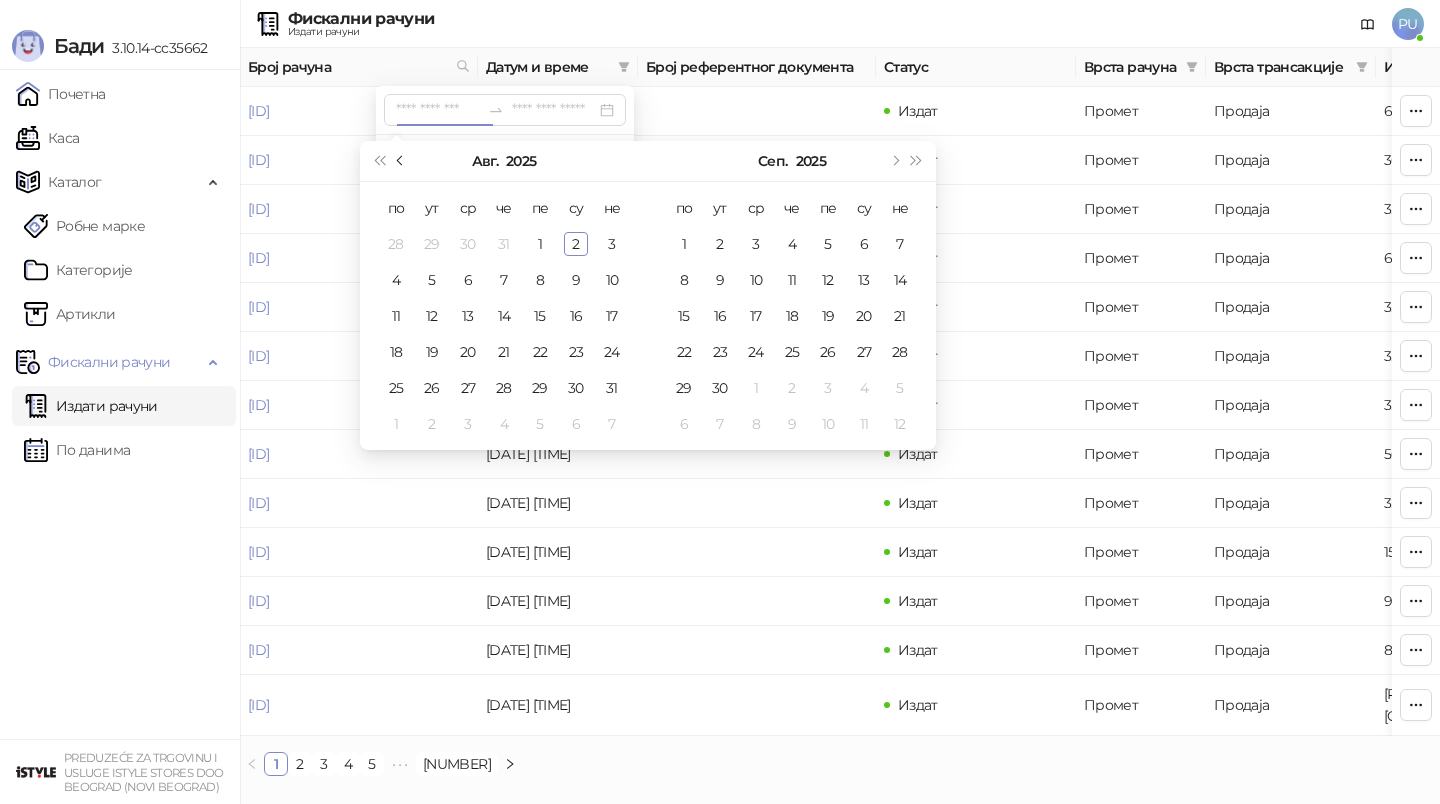 click at bounding box center (402, 161) 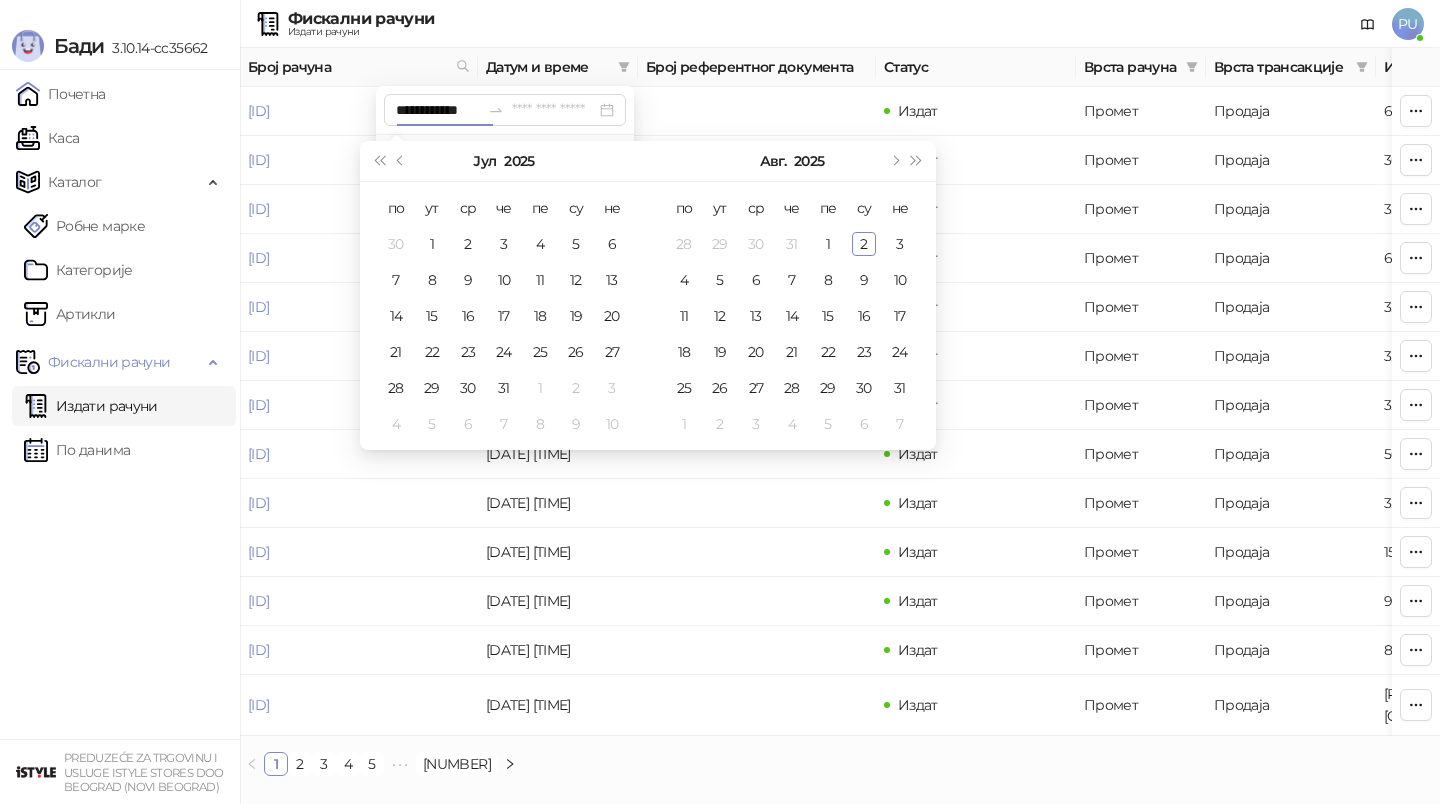 type on "**********" 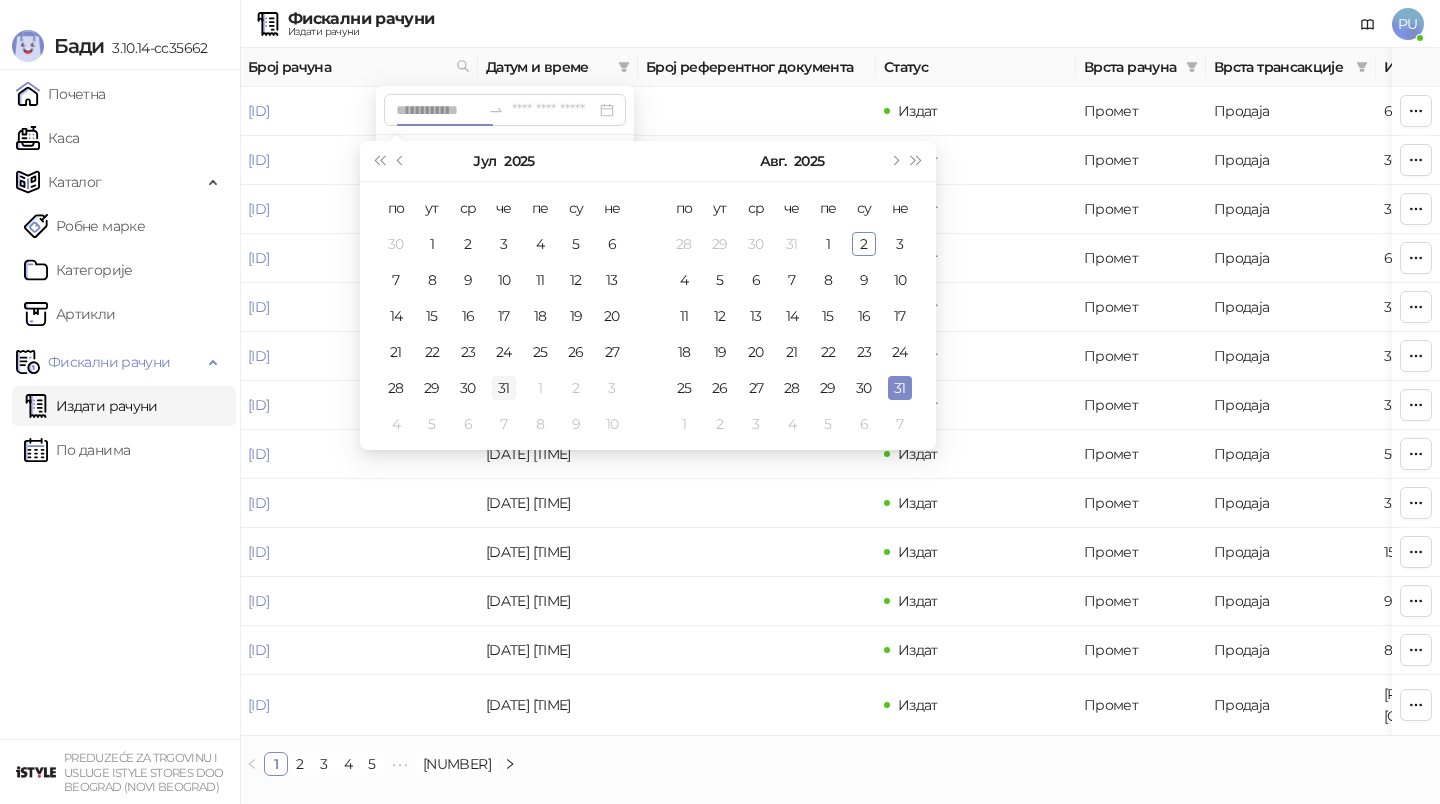 type on "**********" 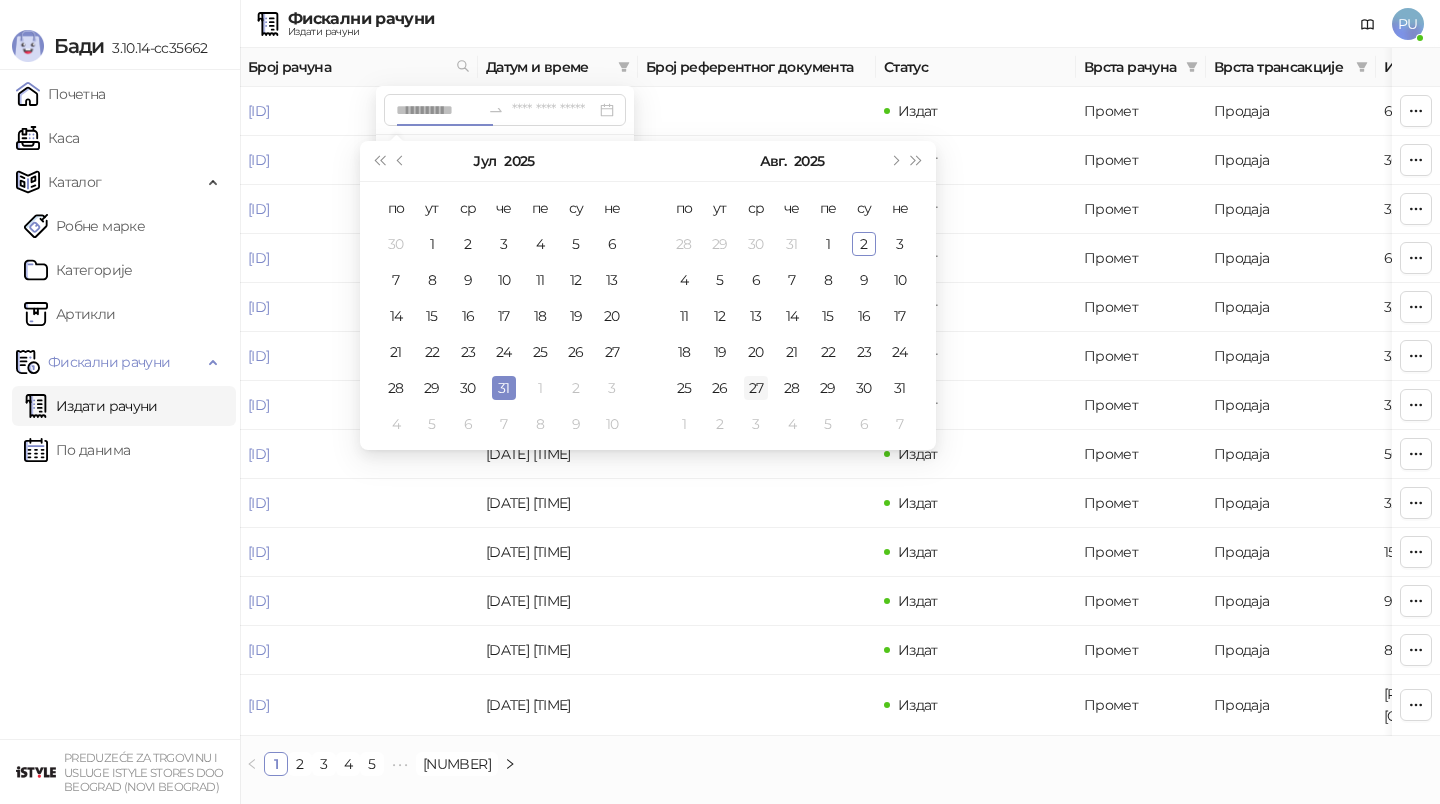 type on "**********" 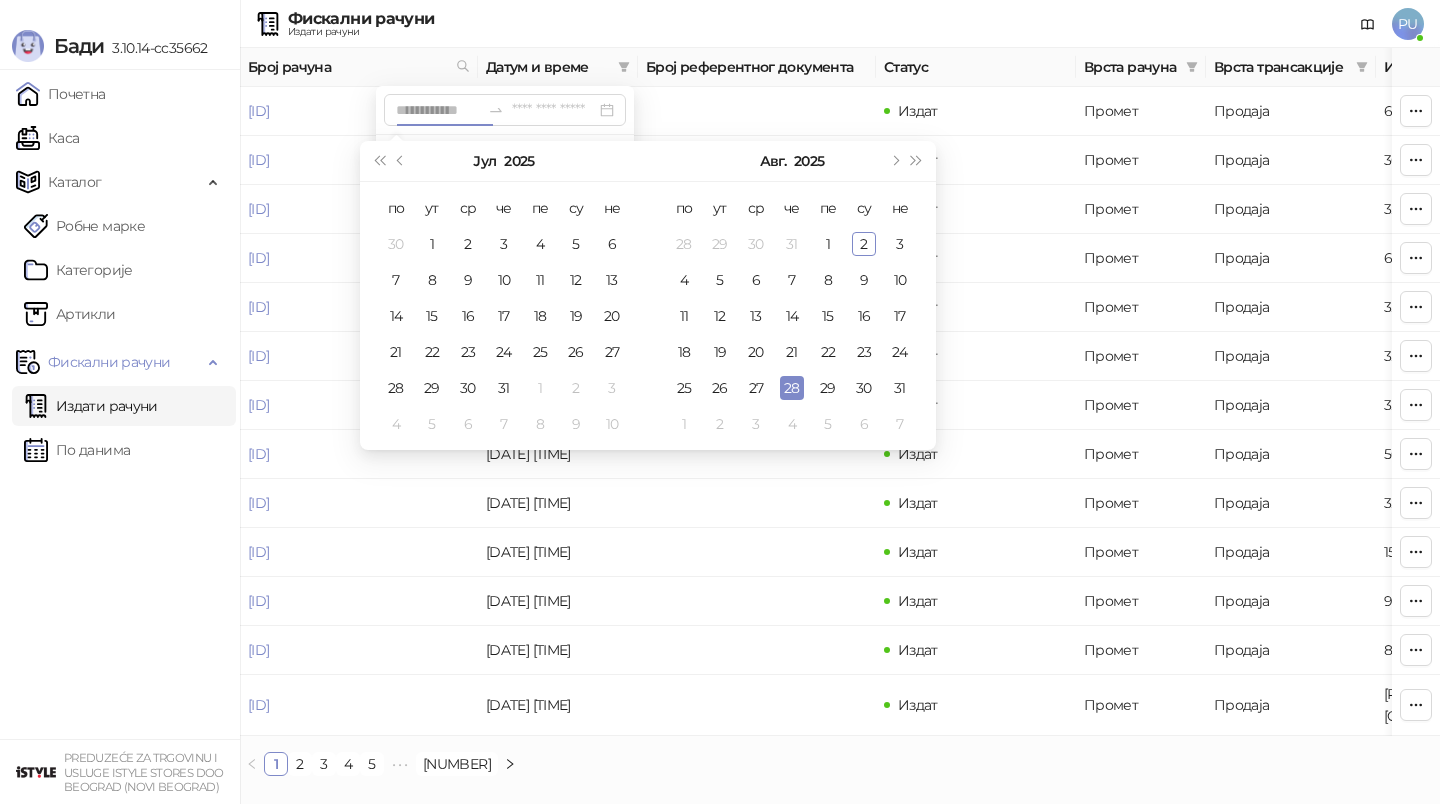 type on "**********" 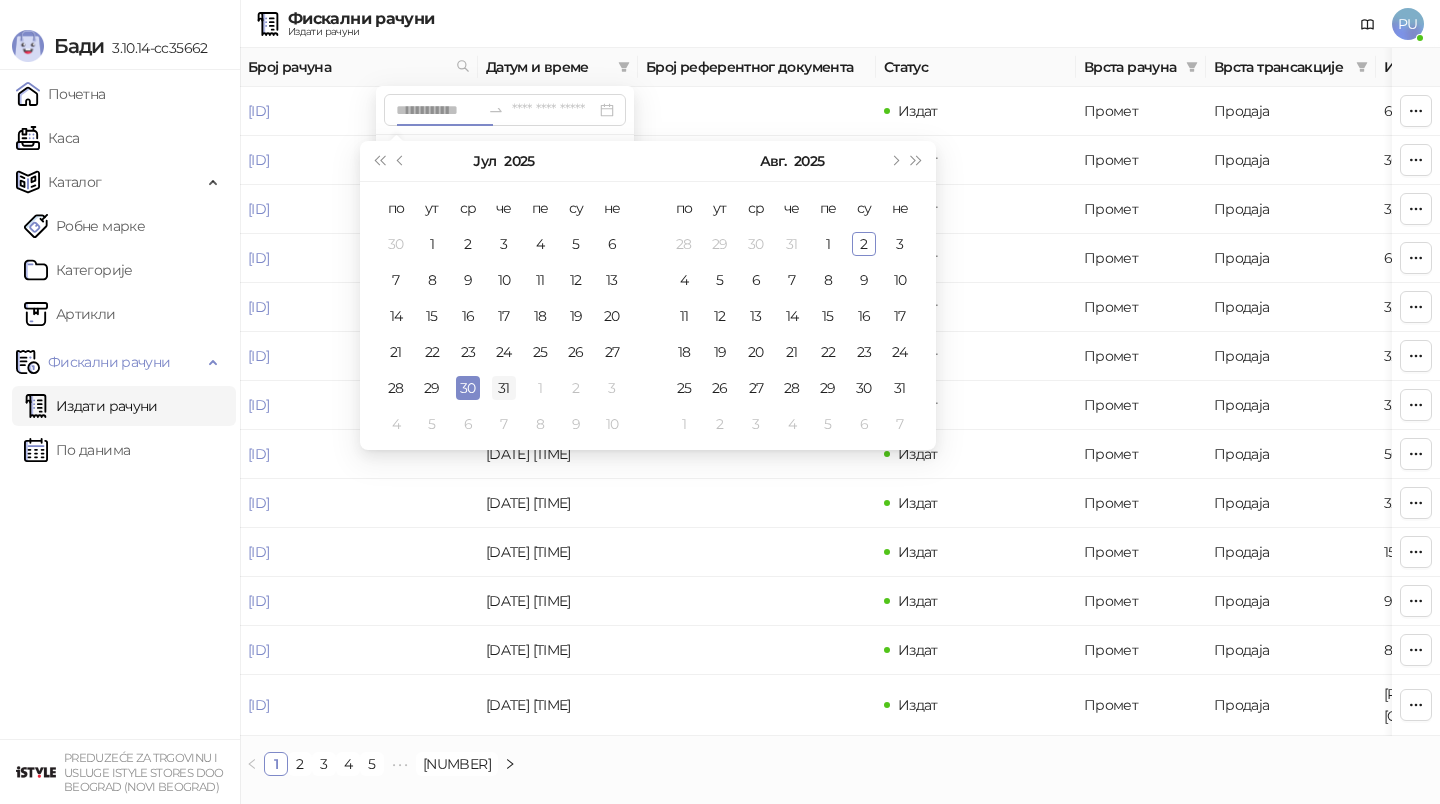type on "**********" 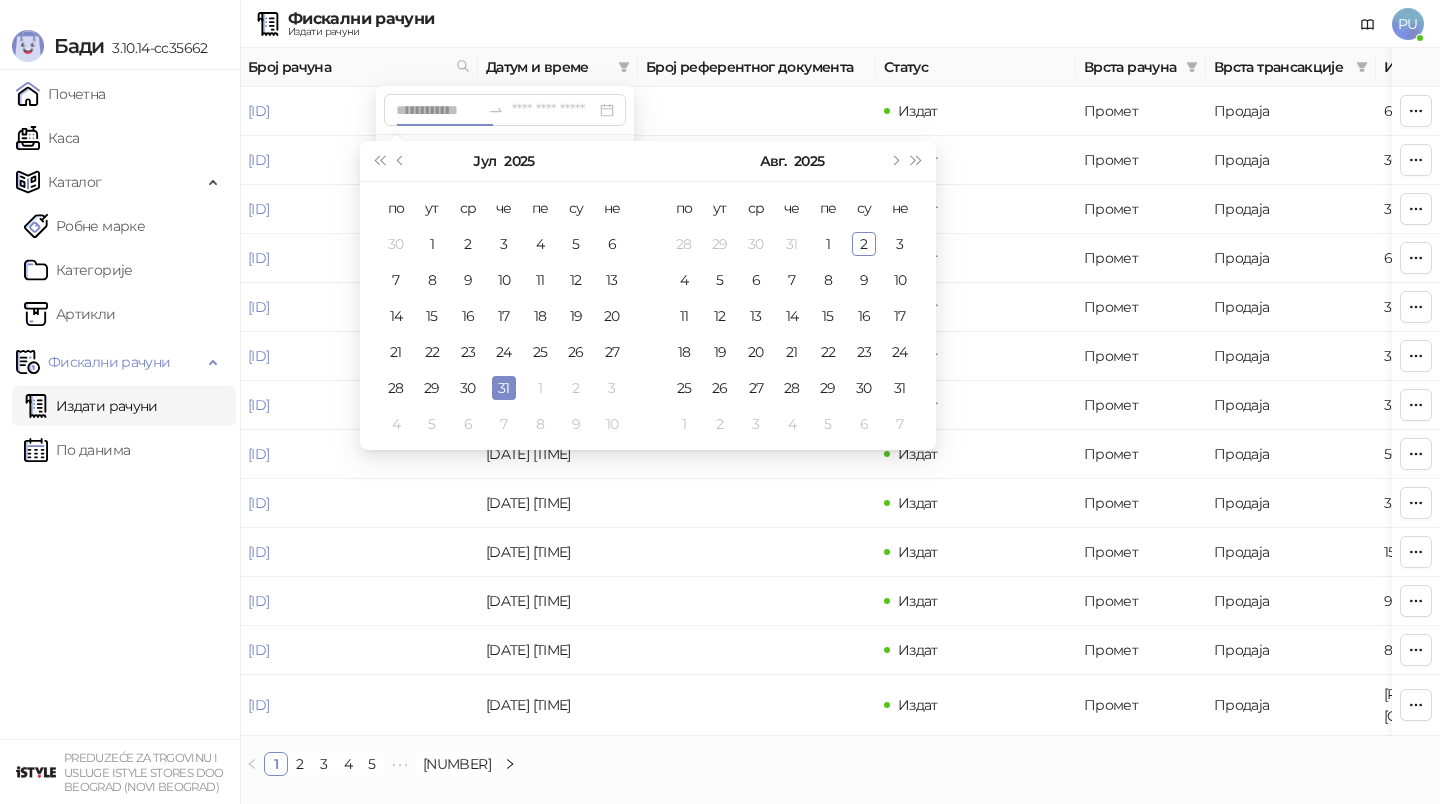 click on "31" at bounding box center [504, 388] 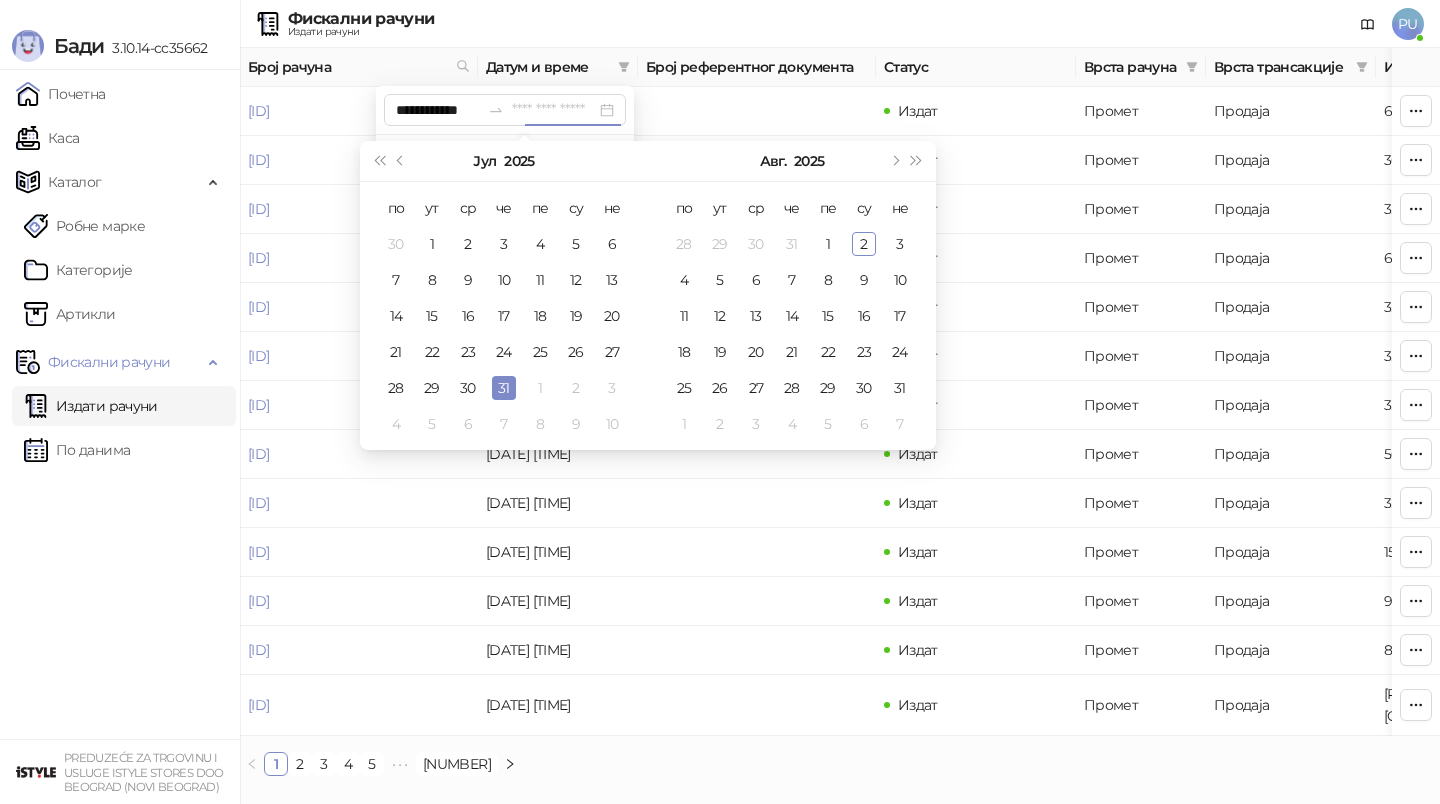 click on "31" at bounding box center (504, 388) 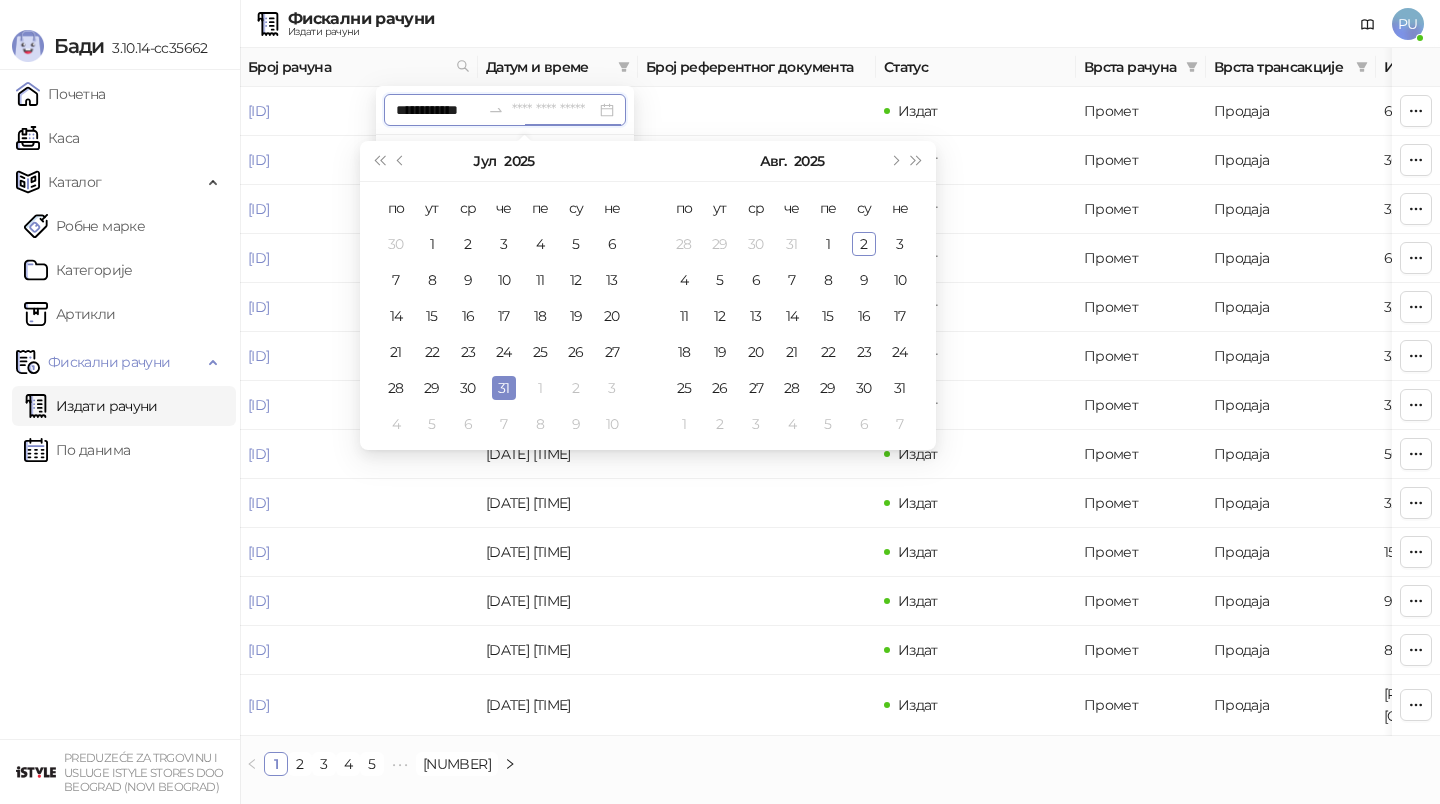 type on "**********" 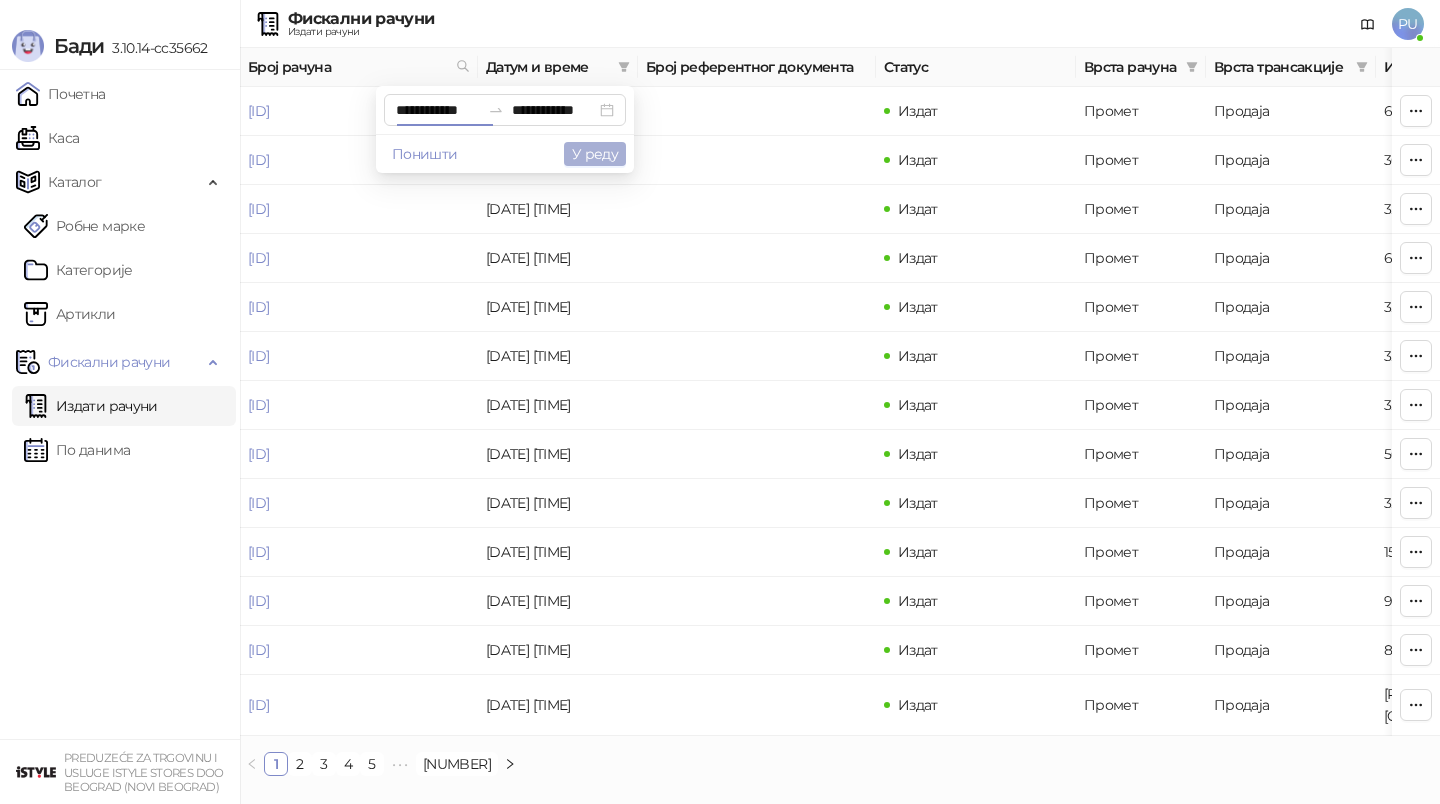 click on "У реду" at bounding box center [595, 154] 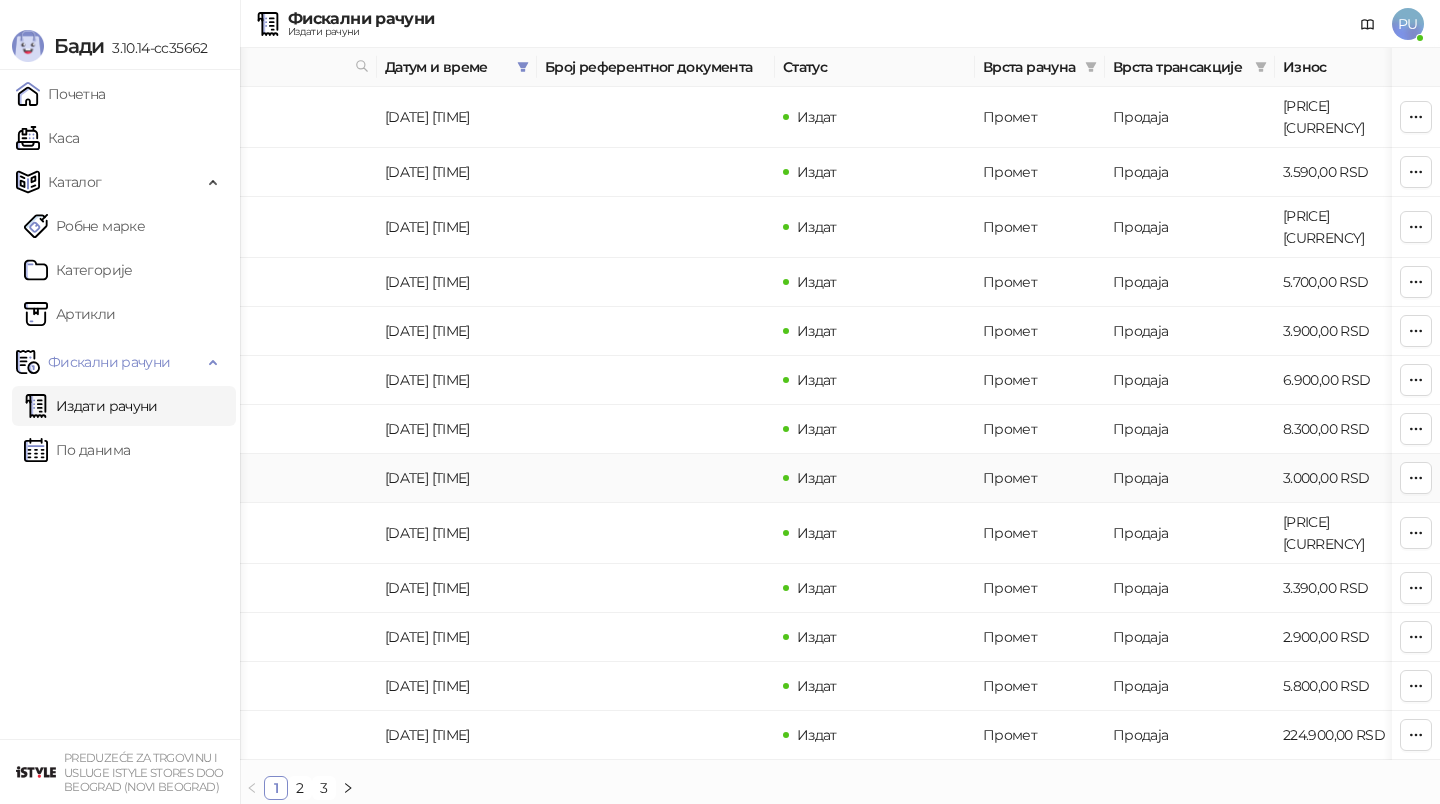 scroll, scrollTop: 0, scrollLeft: 0, axis: both 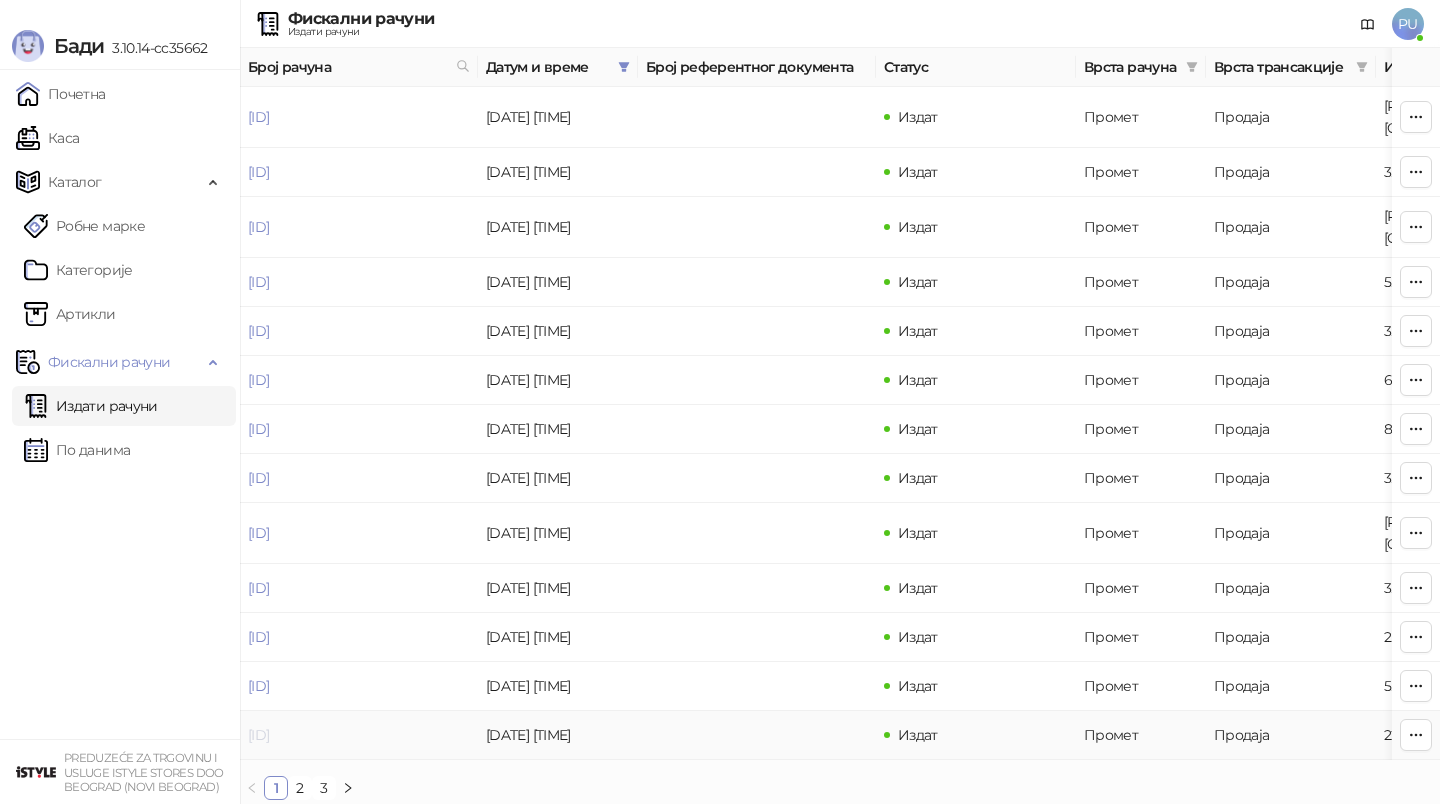 click on "[ID]" at bounding box center [258, 735] 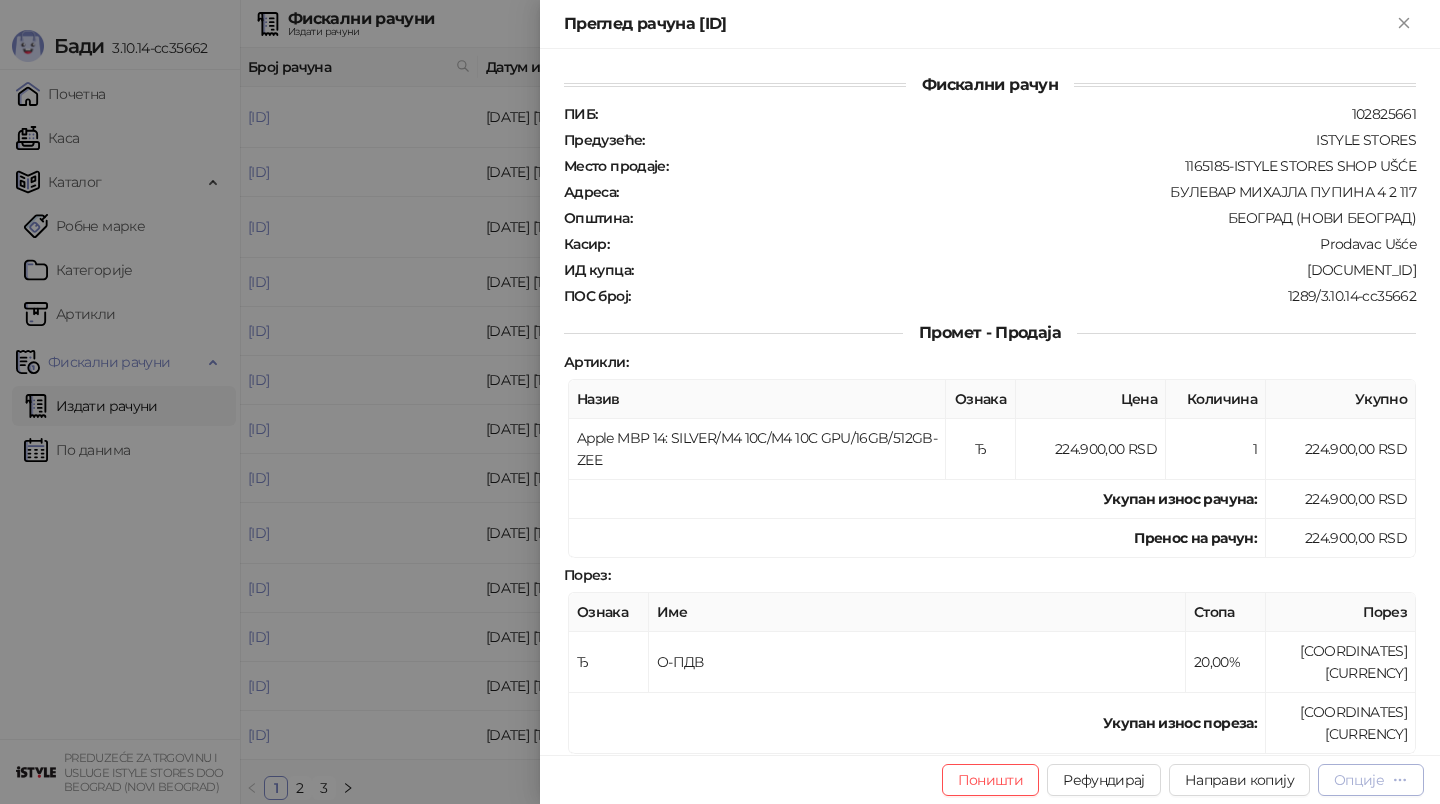 click on "Опције" at bounding box center (1371, 779) 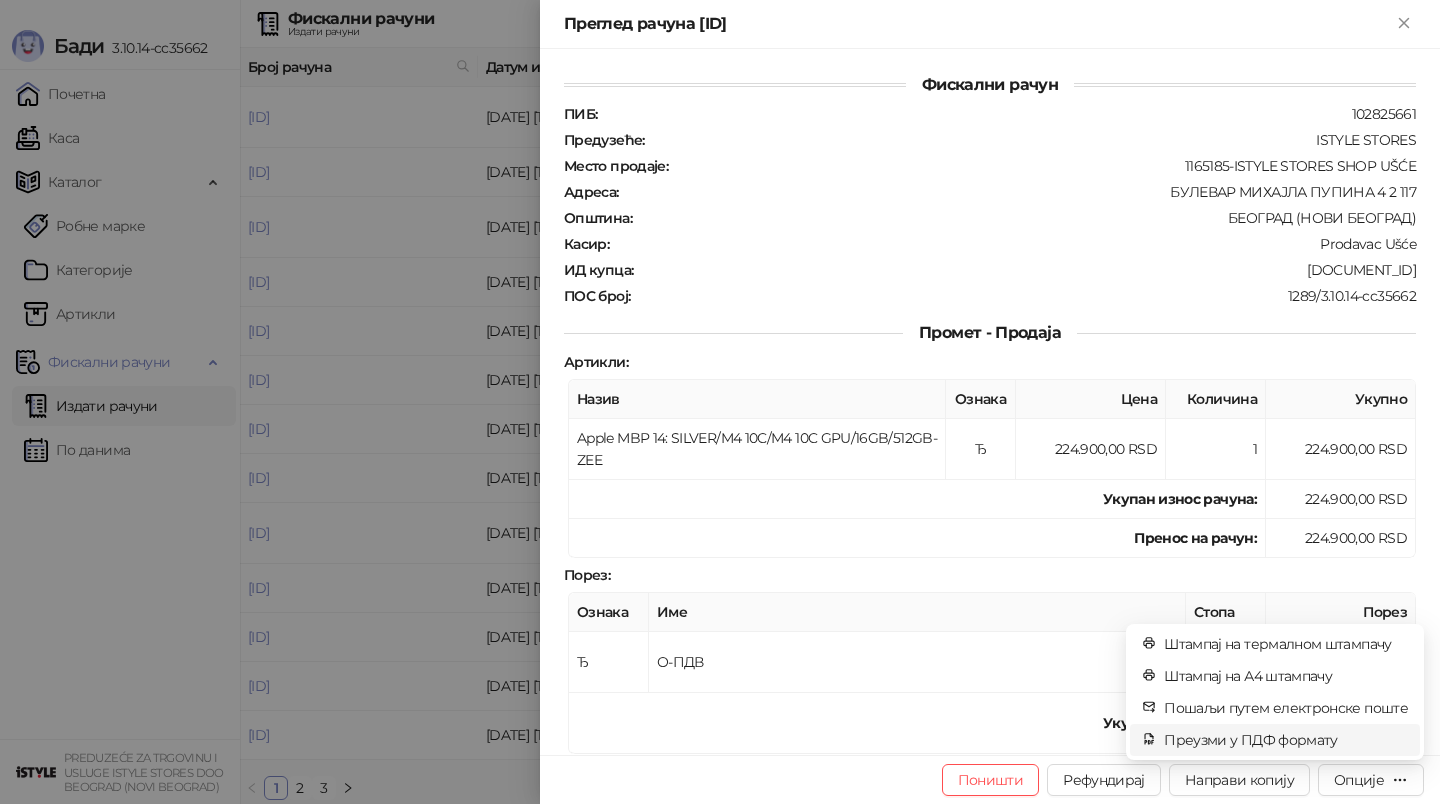 click on "Преузми у ПДФ формату" at bounding box center [1286, 740] 